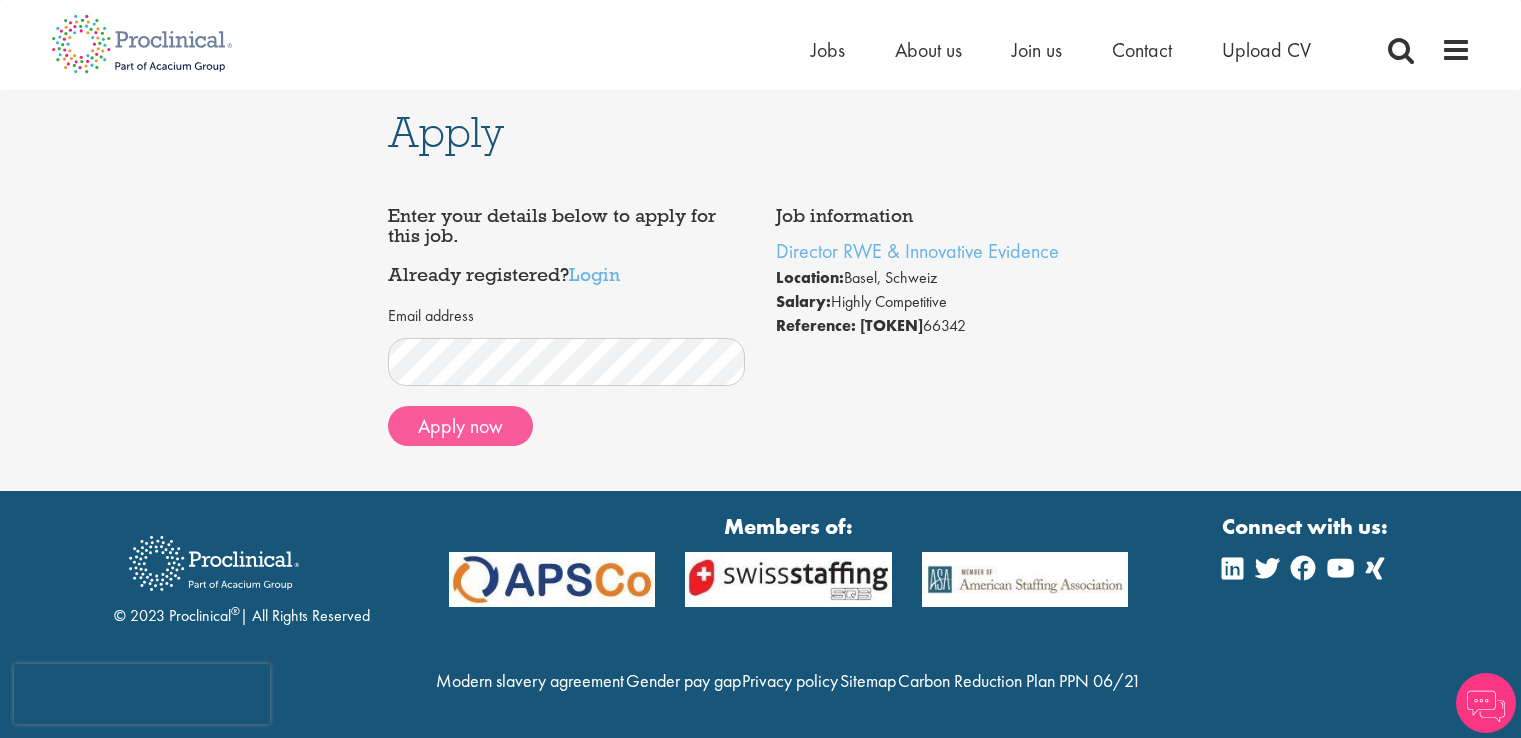 scroll, scrollTop: 0, scrollLeft: 0, axis: both 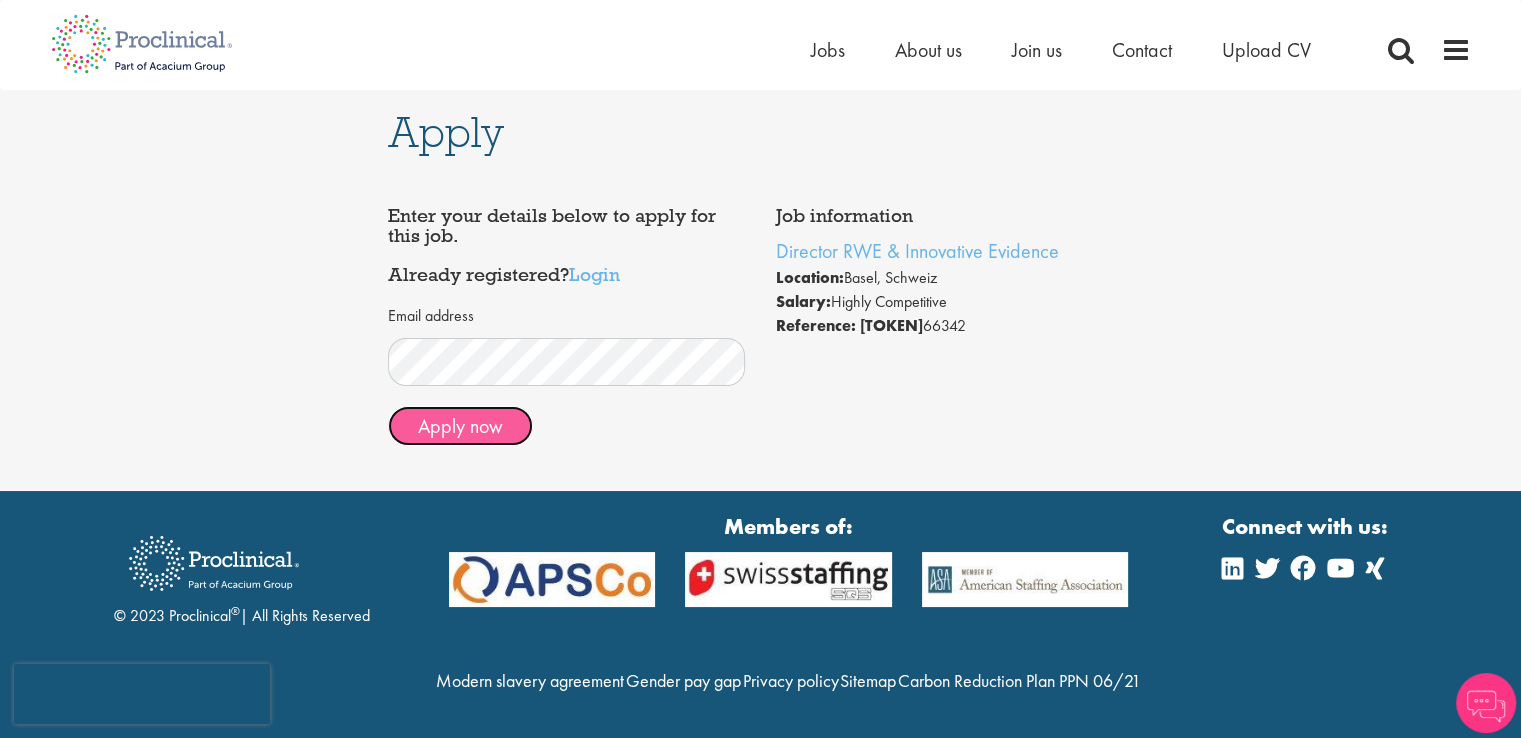 click on "Apply now" at bounding box center [460, 426] 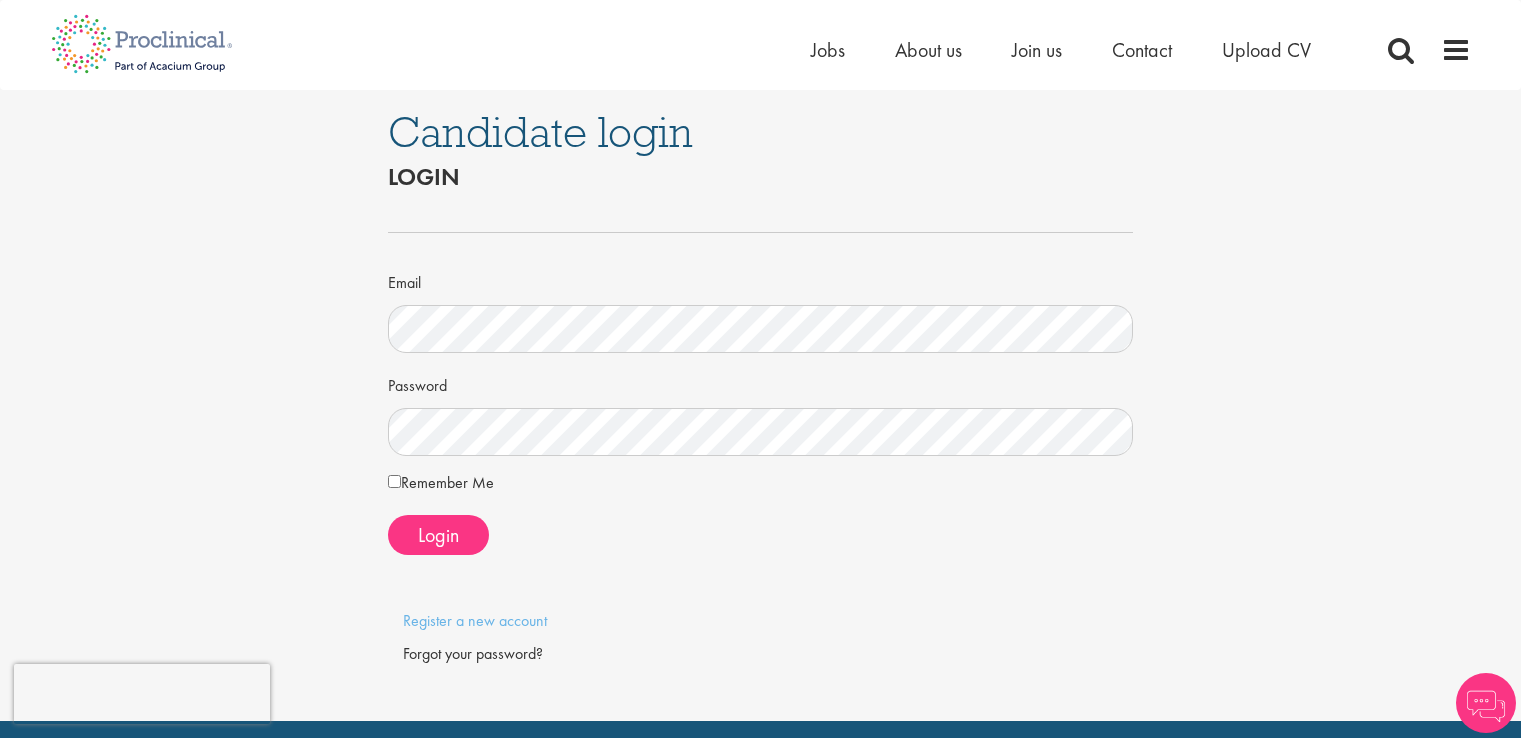 scroll, scrollTop: 0, scrollLeft: 0, axis: both 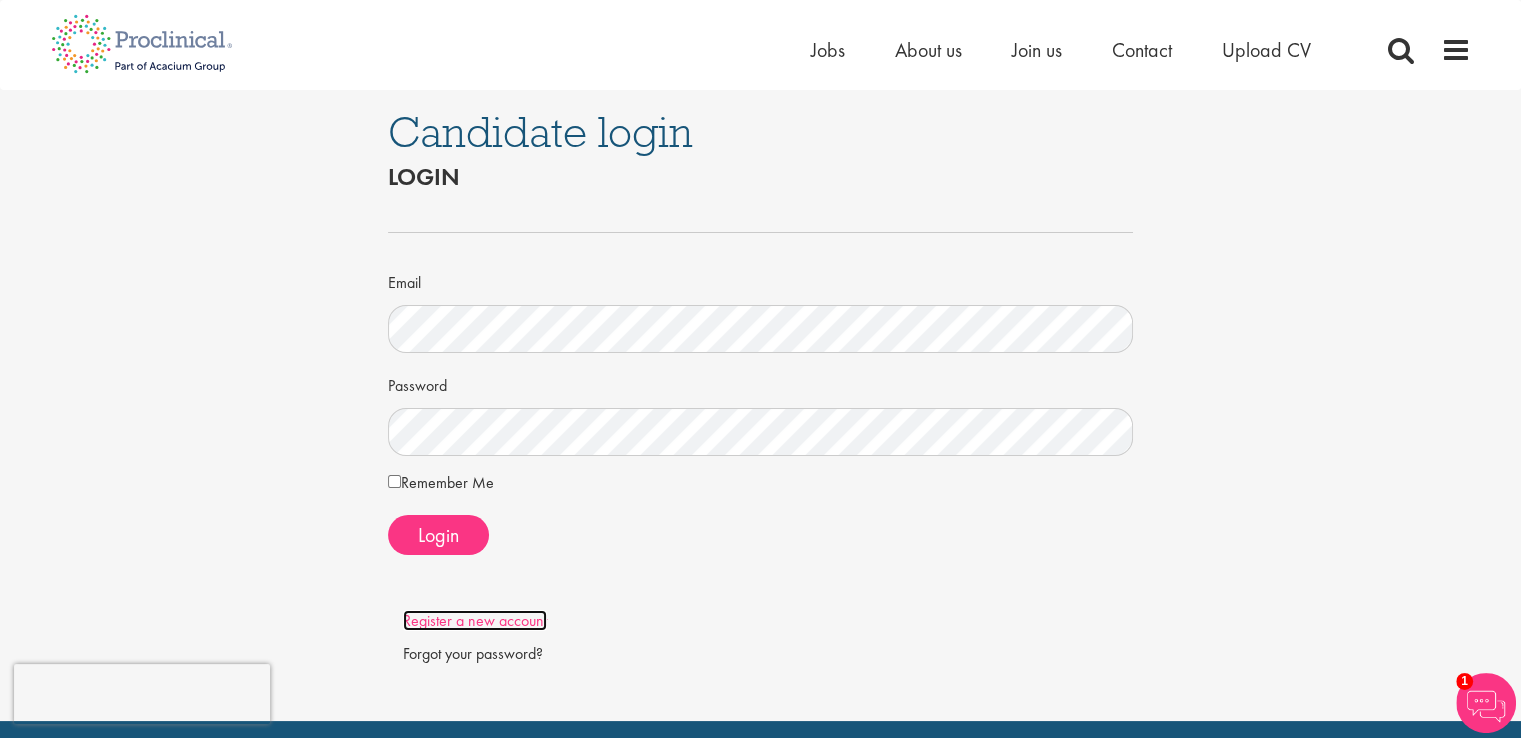 click on "Register a new account" at bounding box center [475, 620] 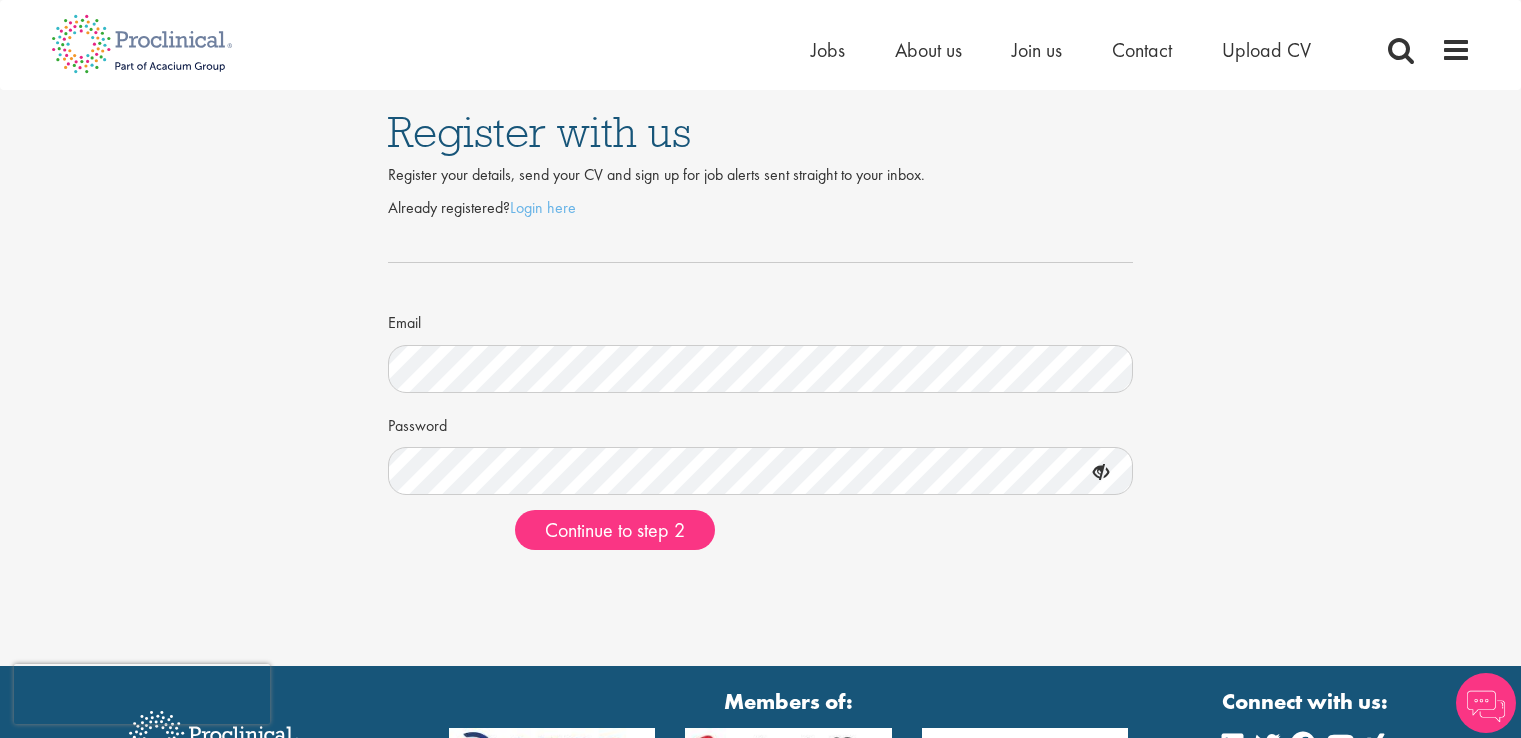 scroll, scrollTop: 0, scrollLeft: 0, axis: both 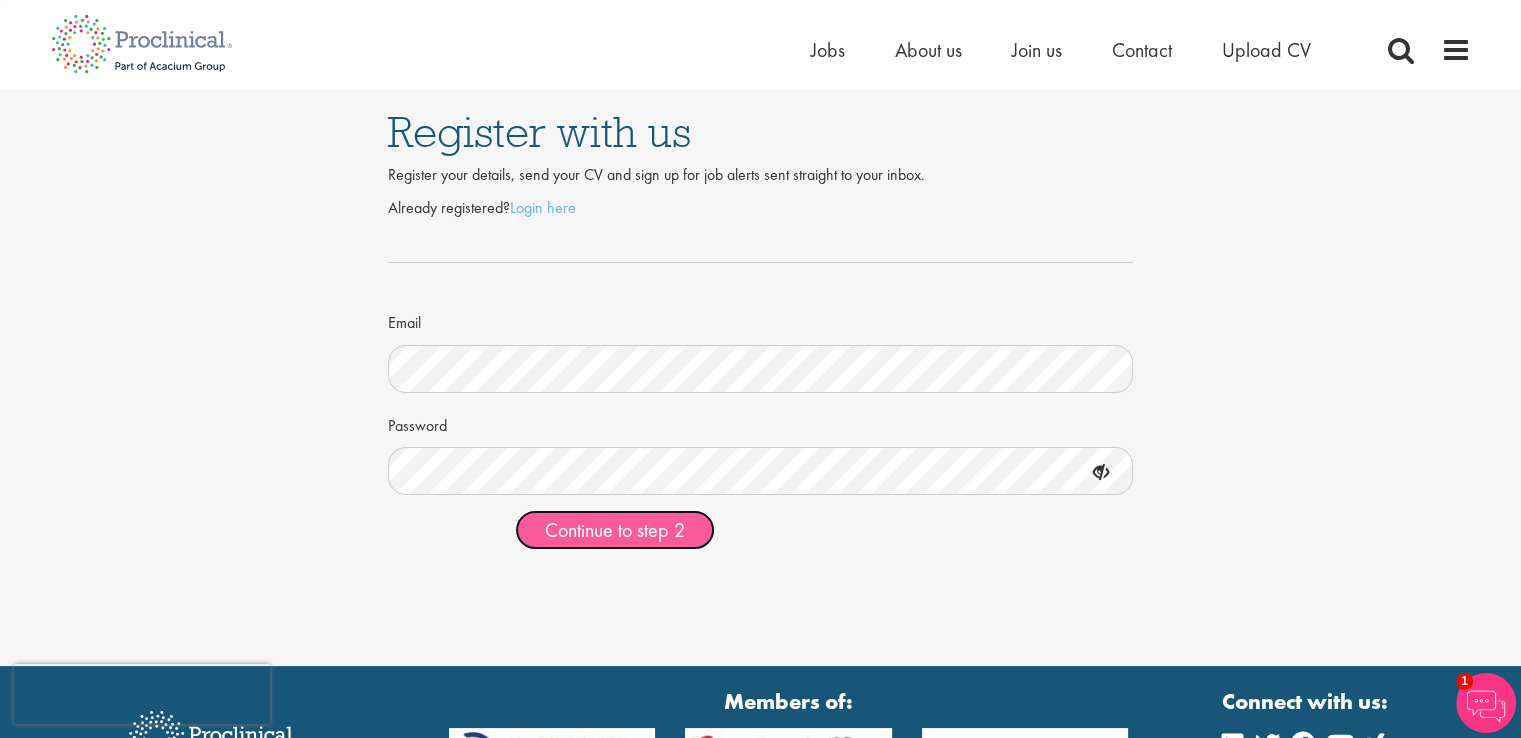 click on "Continue to step 2" at bounding box center [615, 530] 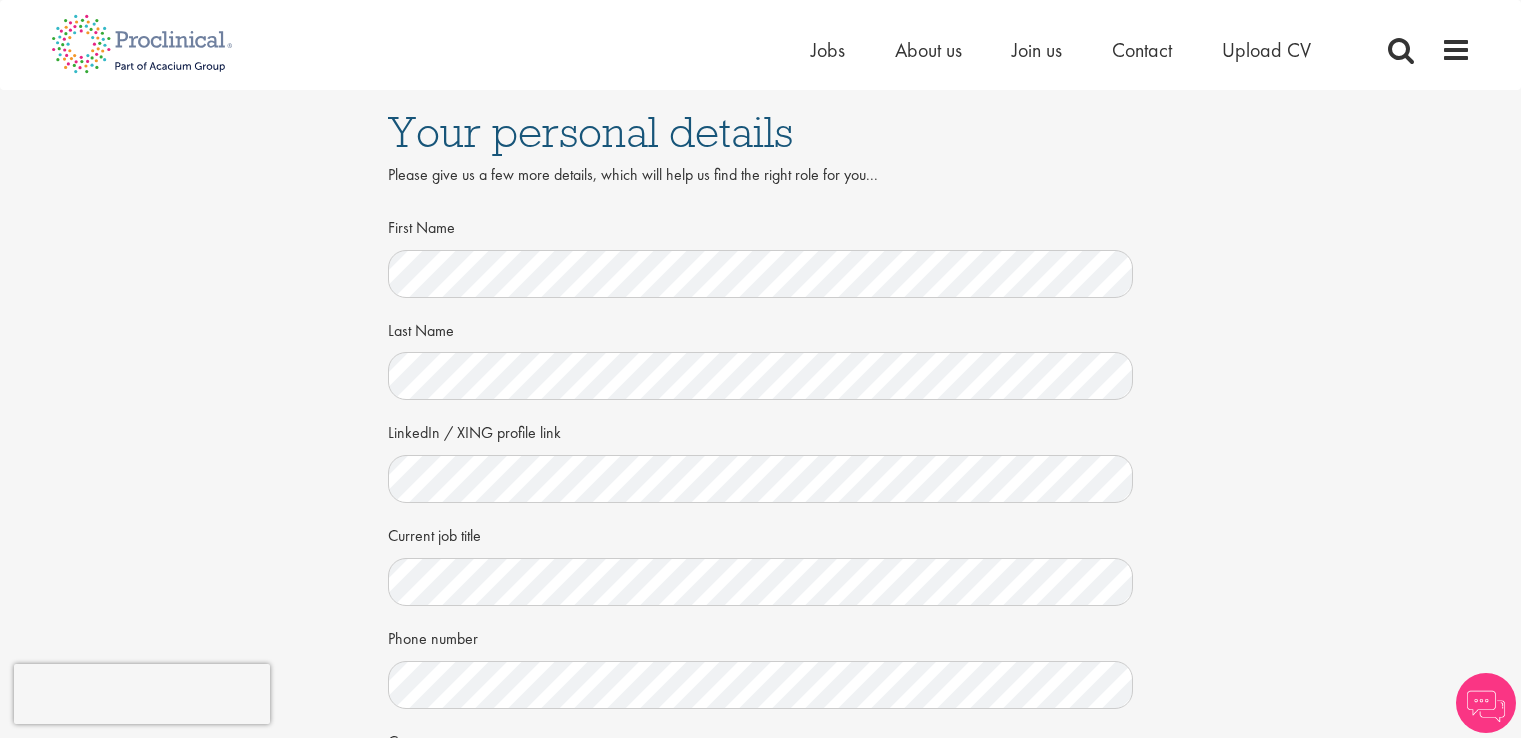 scroll, scrollTop: 0, scrollLeft: 0, axis: both 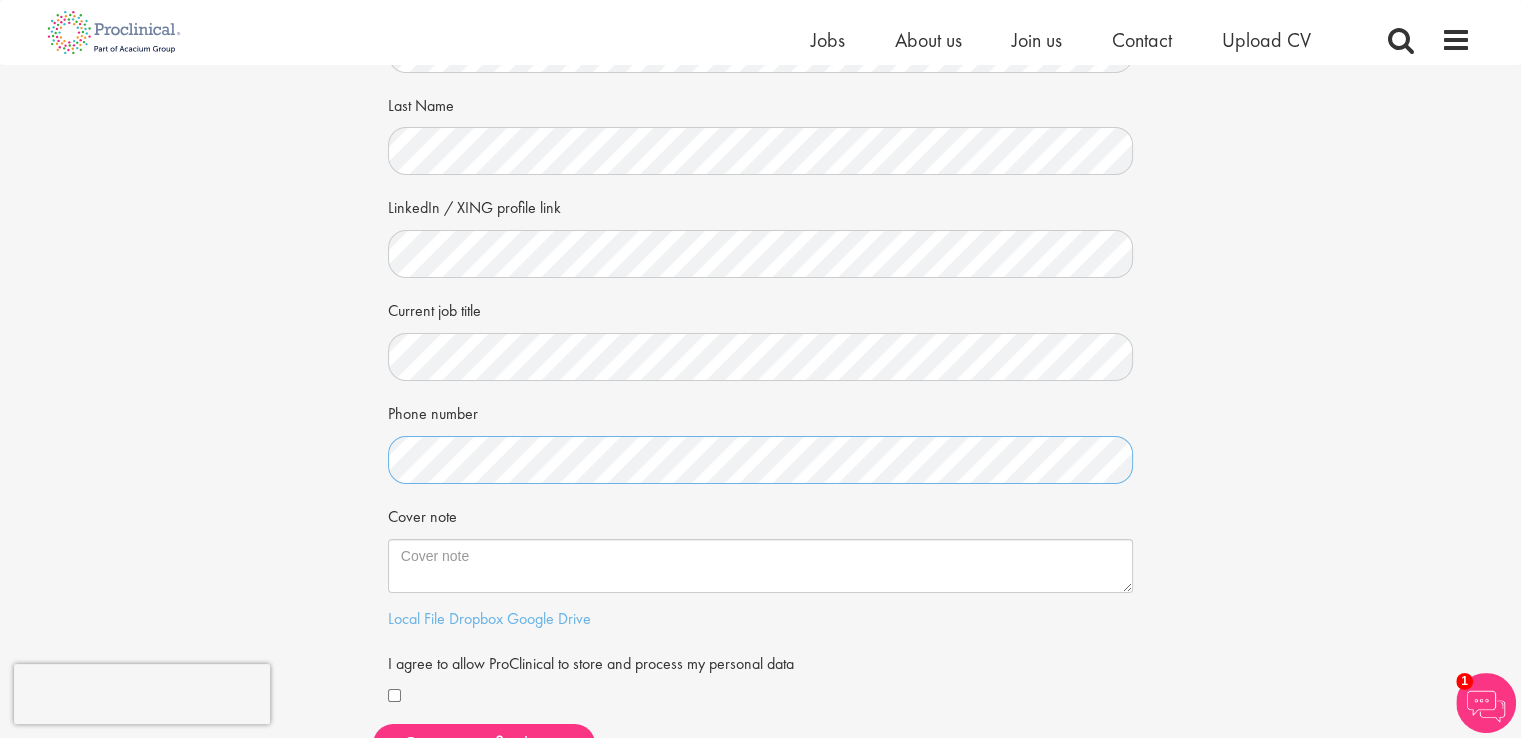click on "Your personal details
Please give us a few more details, which will help us find the right role for you...
First Name
Last Name
LinkedIn / XING profile link
Current job title
Phone number
Hidden visitor type
Cover note
Local File
Dropbox
Google Drive" at bounding box center (760, 322) 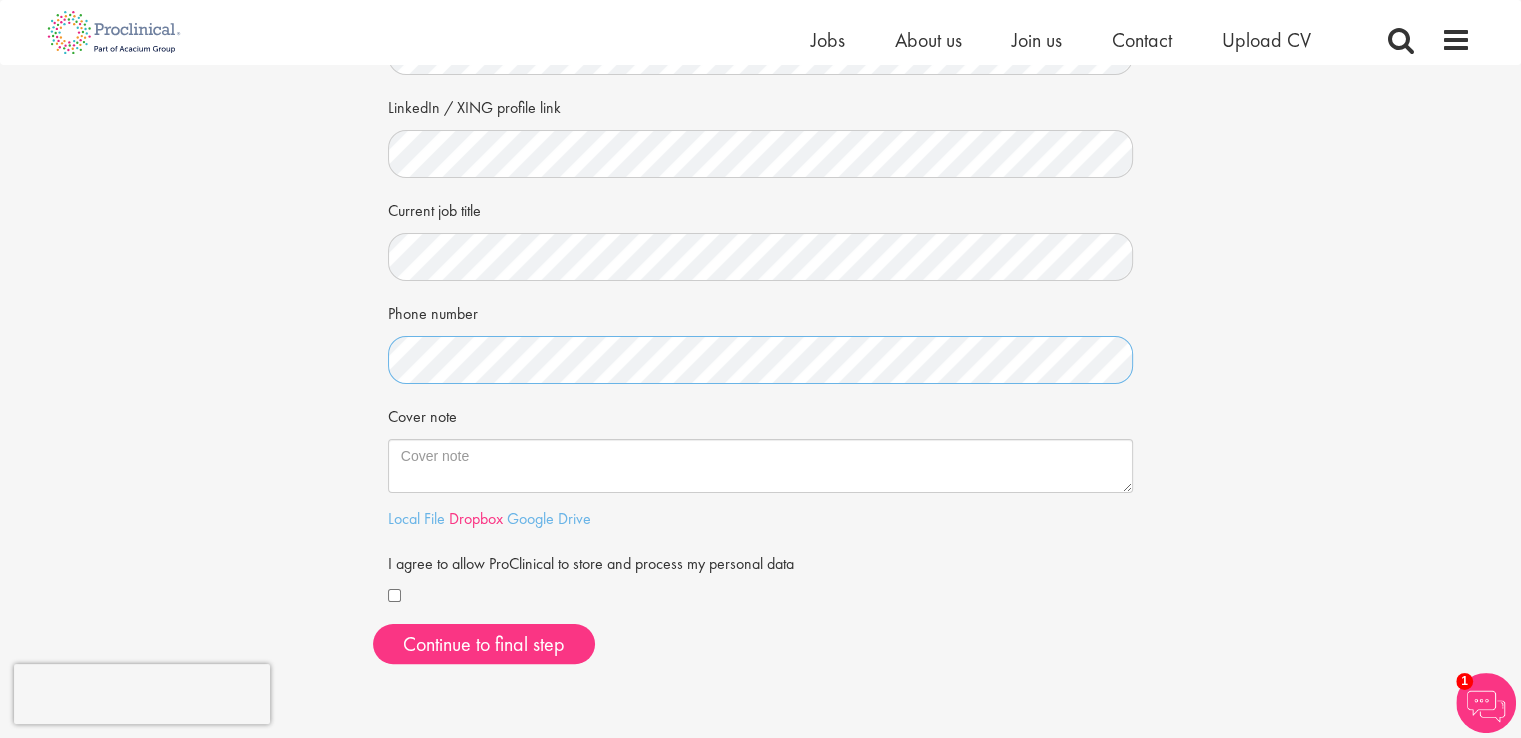 scroll, scrollTop: 500, scrollLeft: 0, axis: vertical 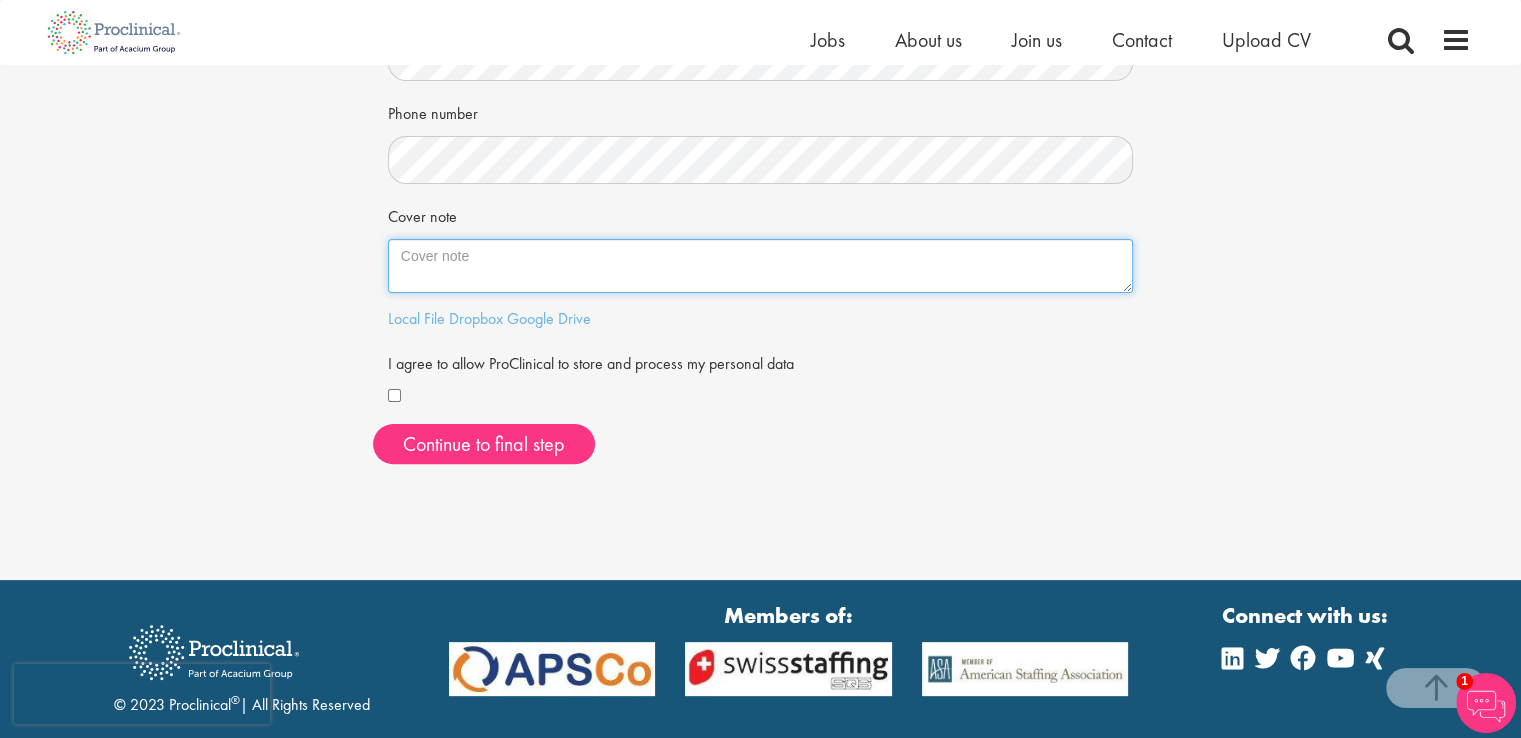 click on "Cover note" at bounding box center [761, 266] 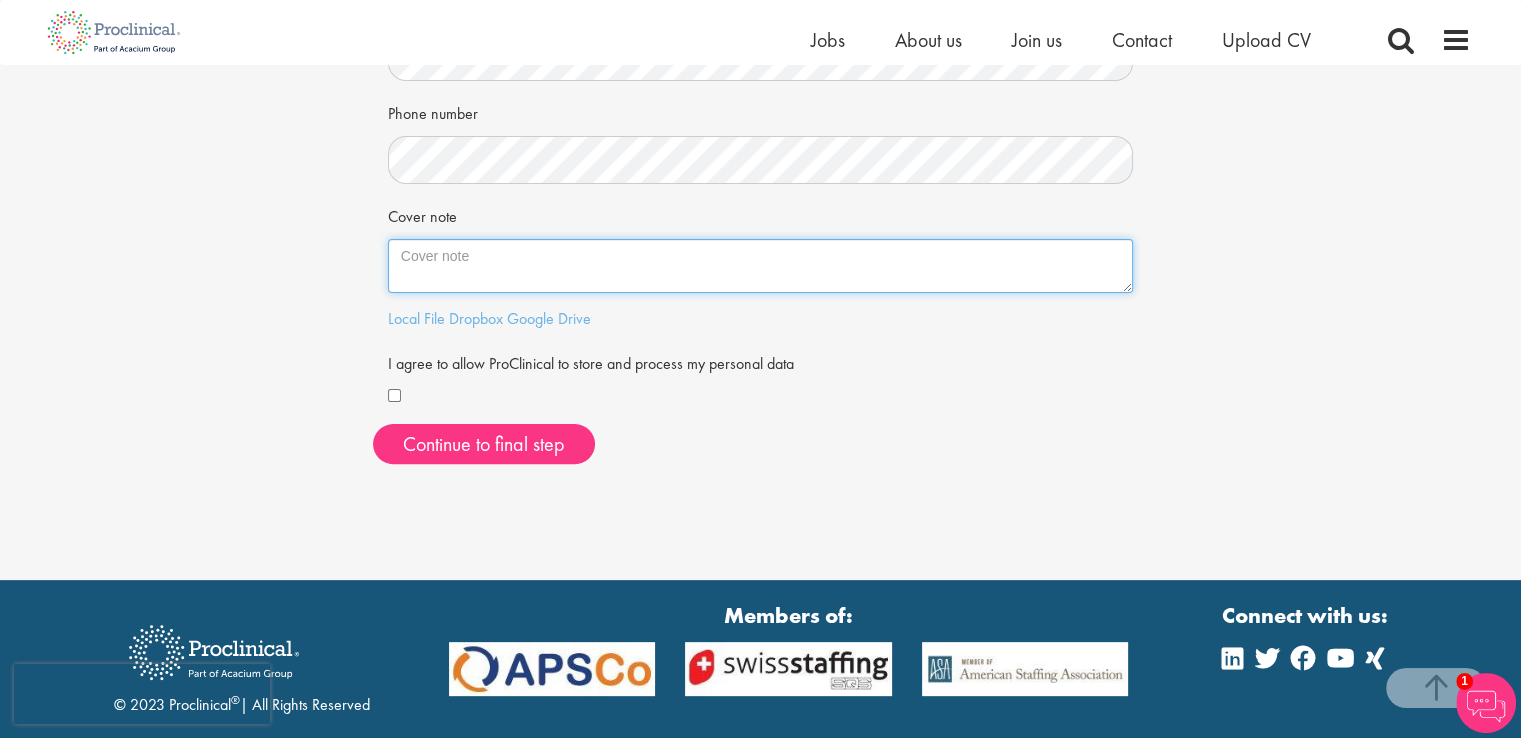 click on "Cover note" at bounding box center (761, 266) 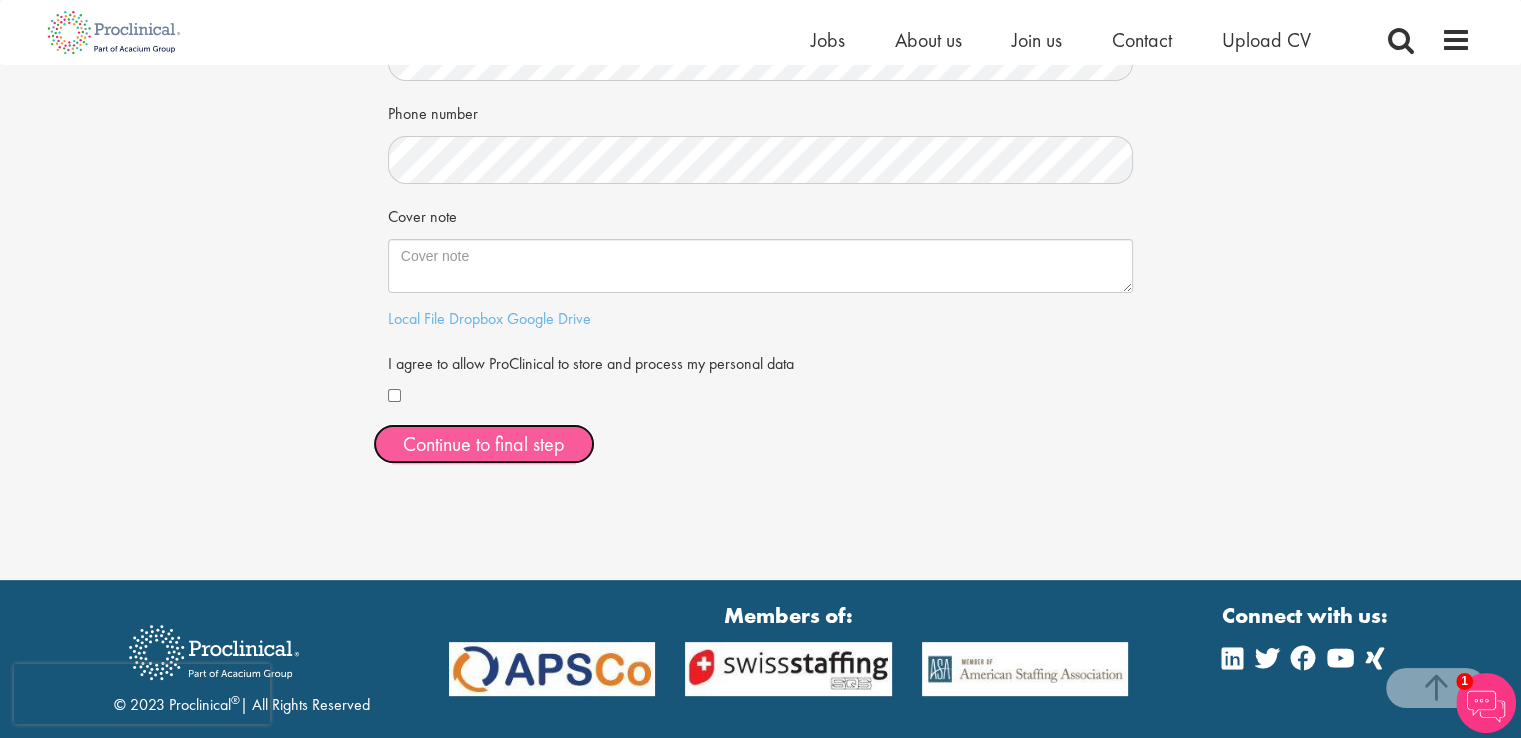 click on "Continue to final step" at bounding box center (484, 444) 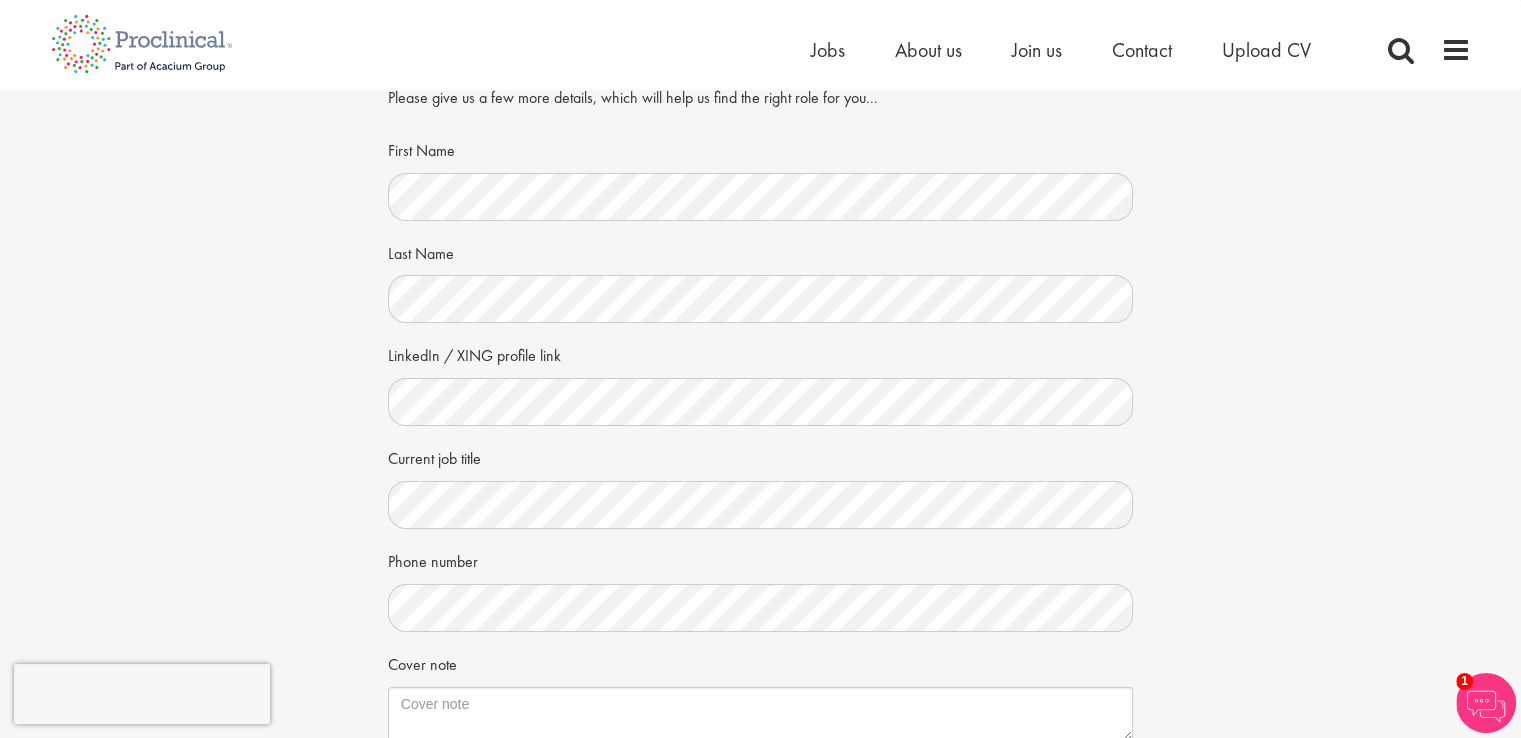 scroll, scrollTop: 0, scrollLeft: 0, axis: both 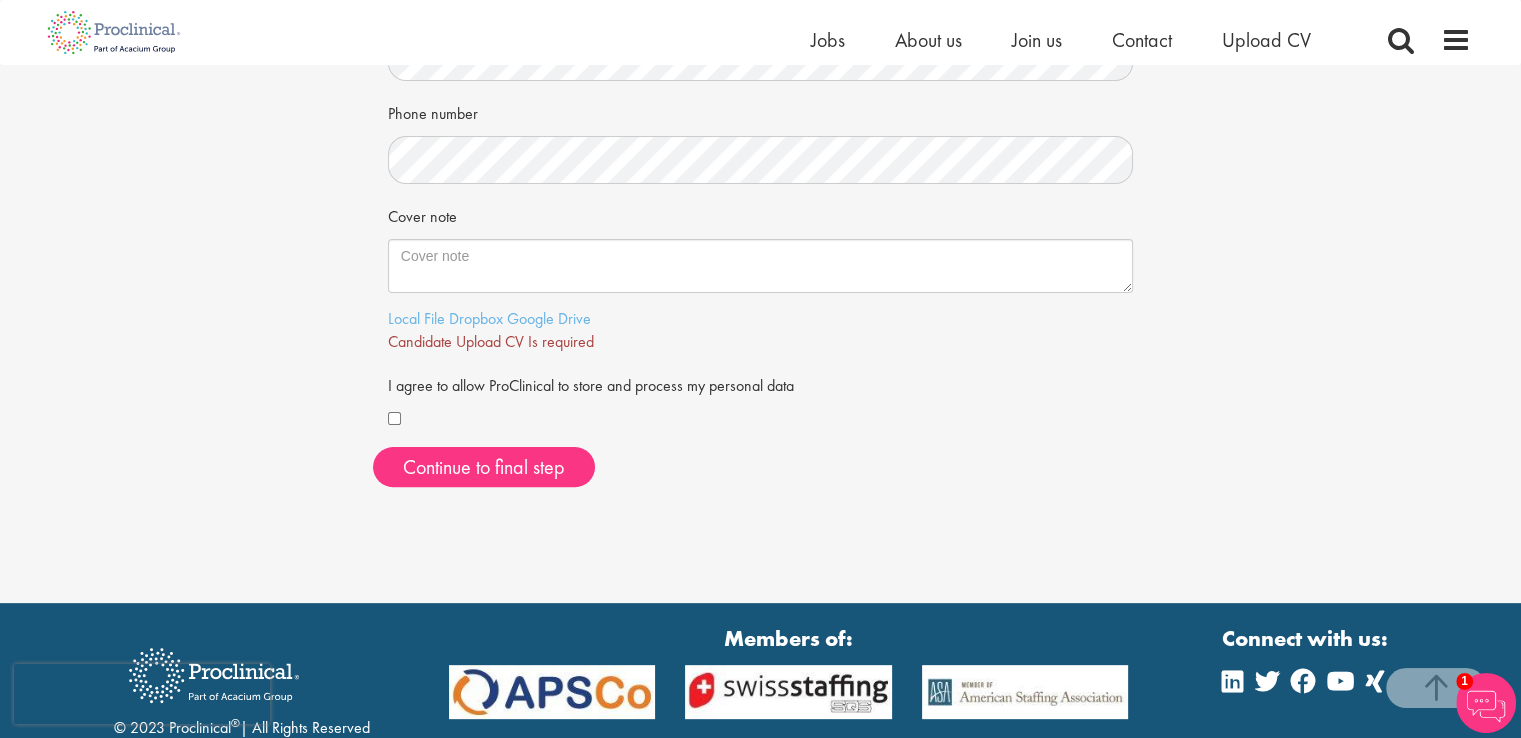 click on "Candidate Upload CV Is required" at bounding box center (491, 341) 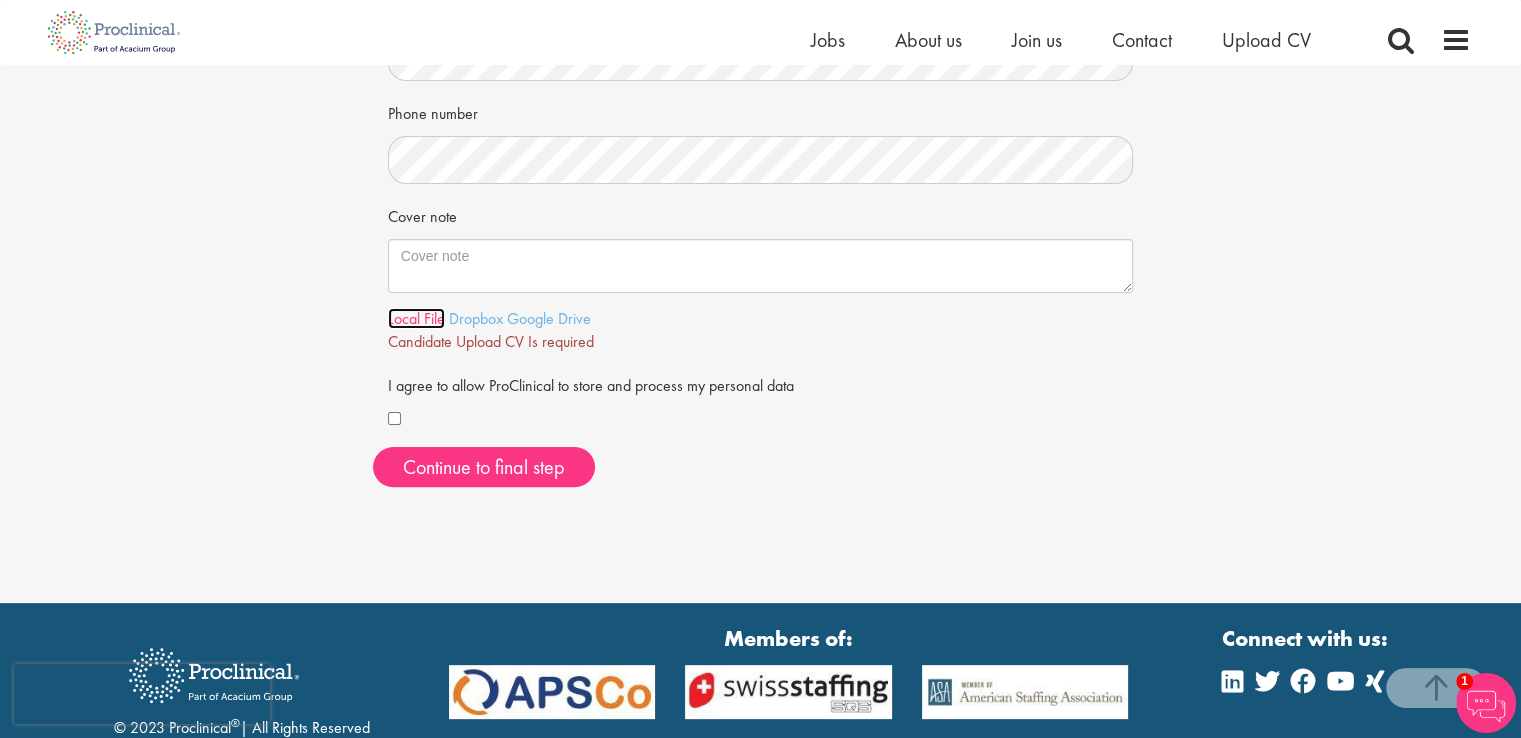 click on "Local File" at bounding box center [416, 318] 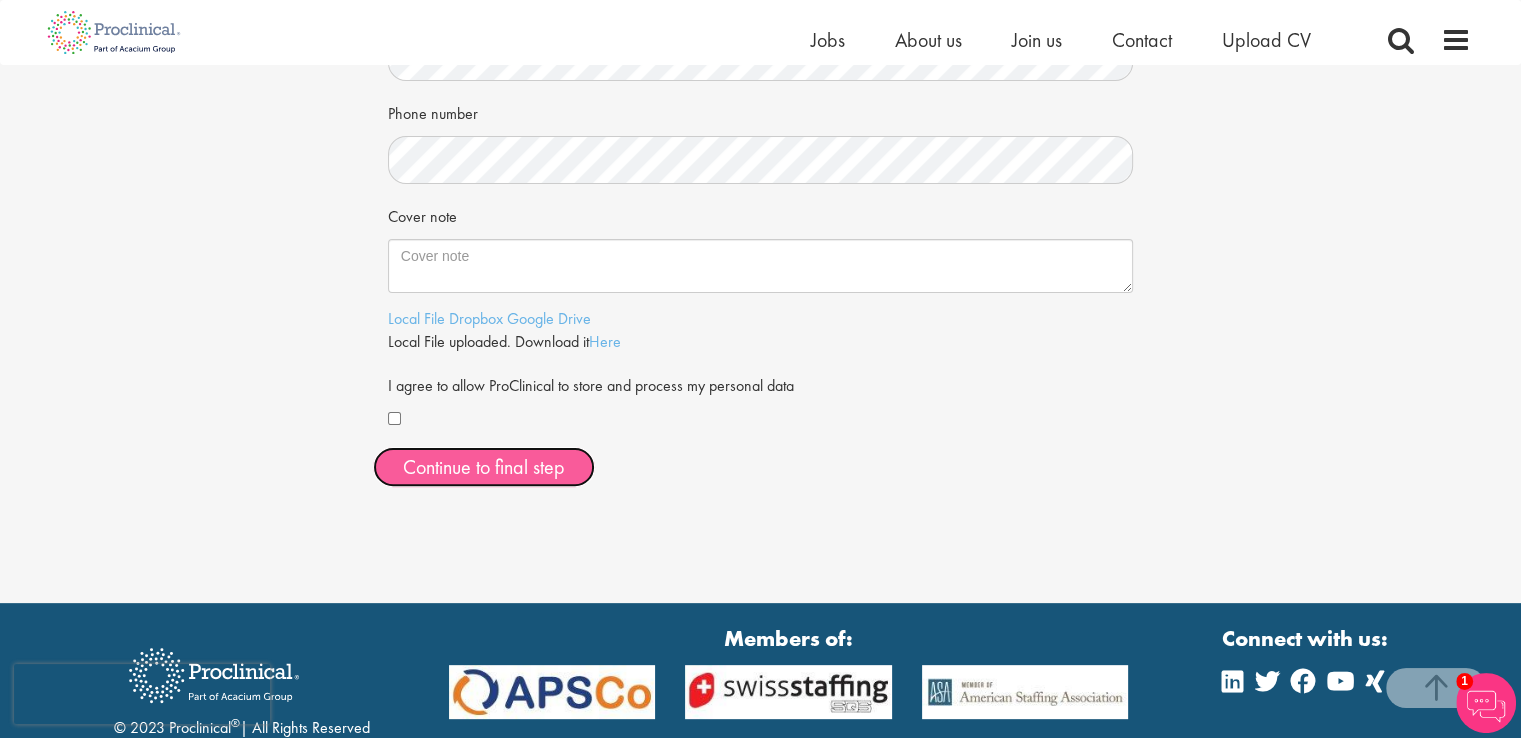 click on "Continue to final step" at bounding box center [484, 467] 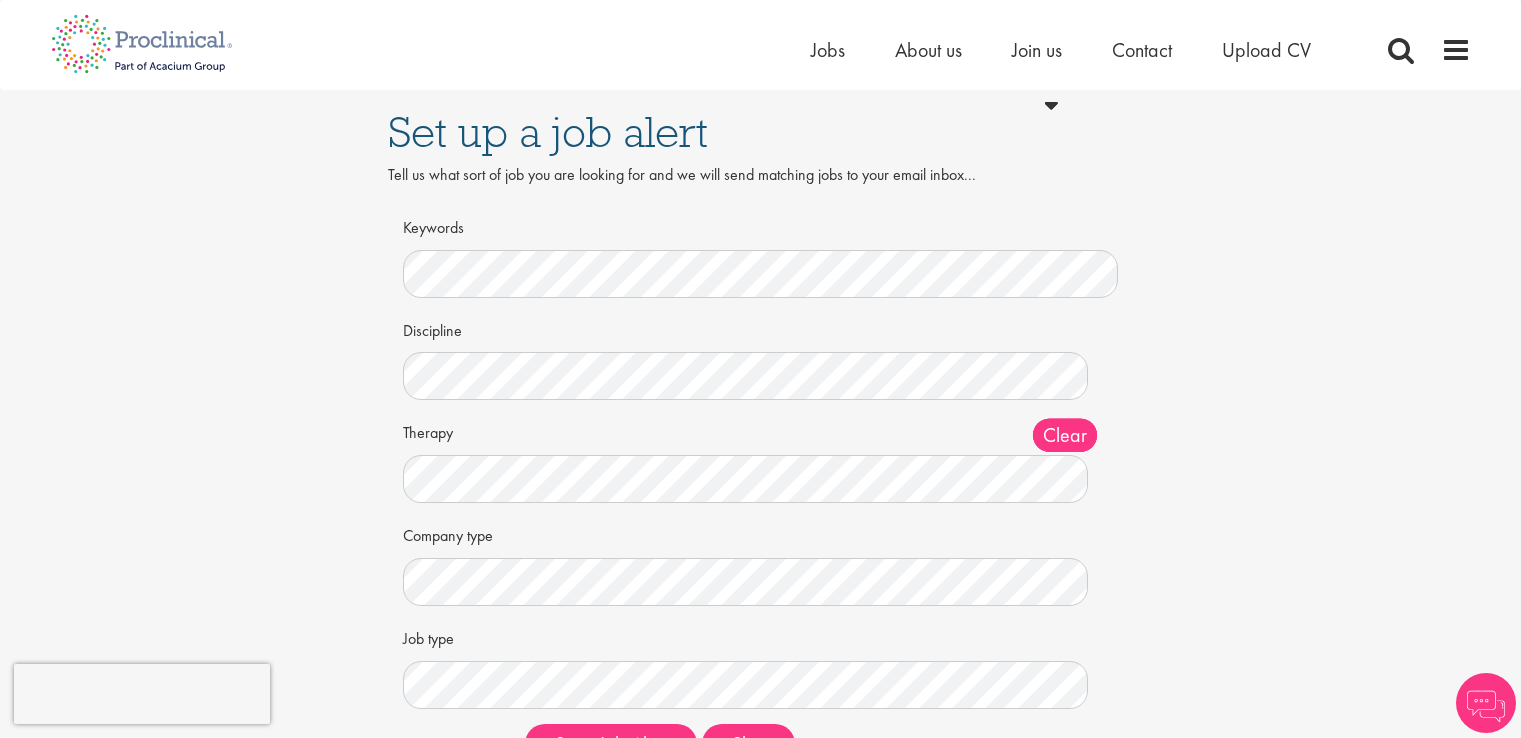 scroll, scrollTop: 0, scrollLeft: 0, axis: both 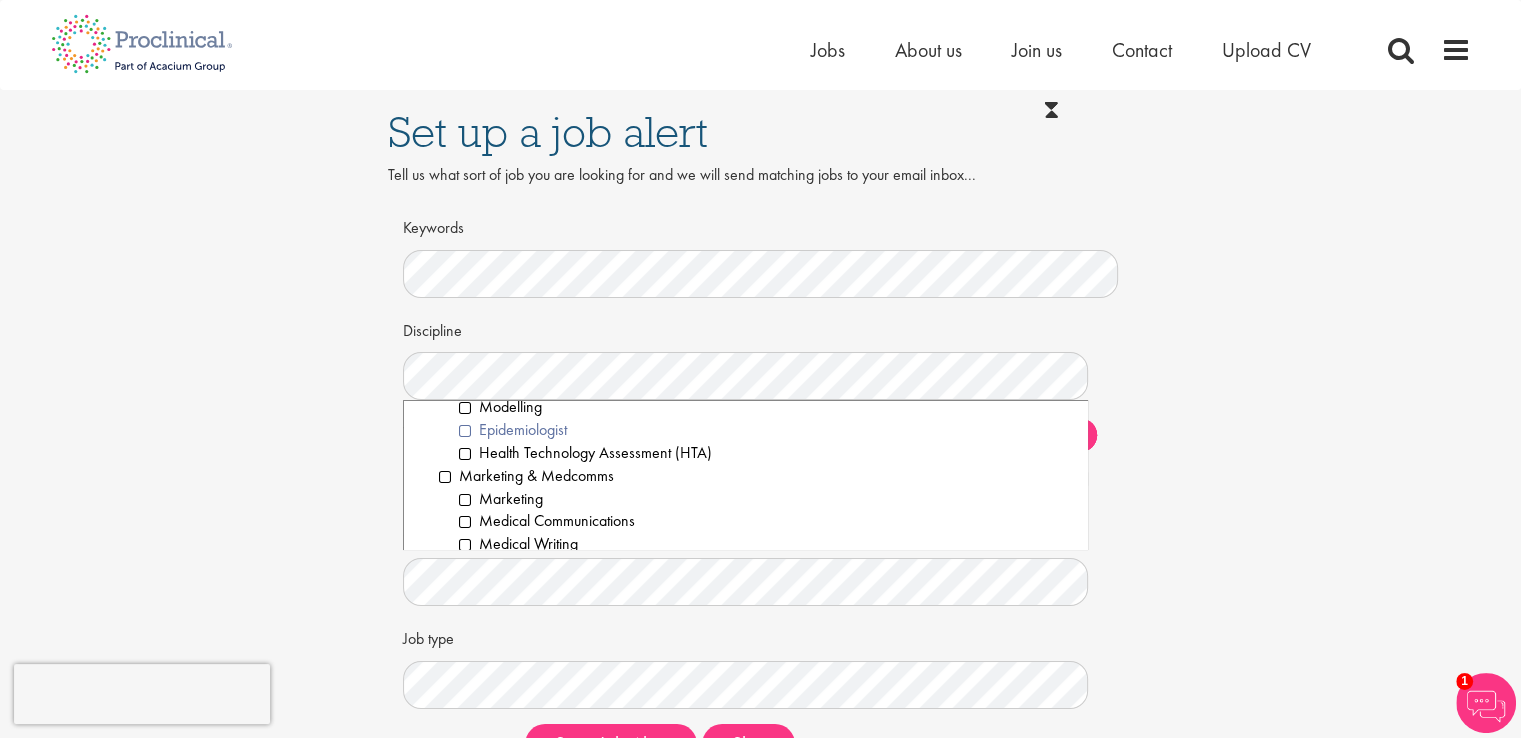 click on "Epidemiologist" at bounding box center (766, 430) 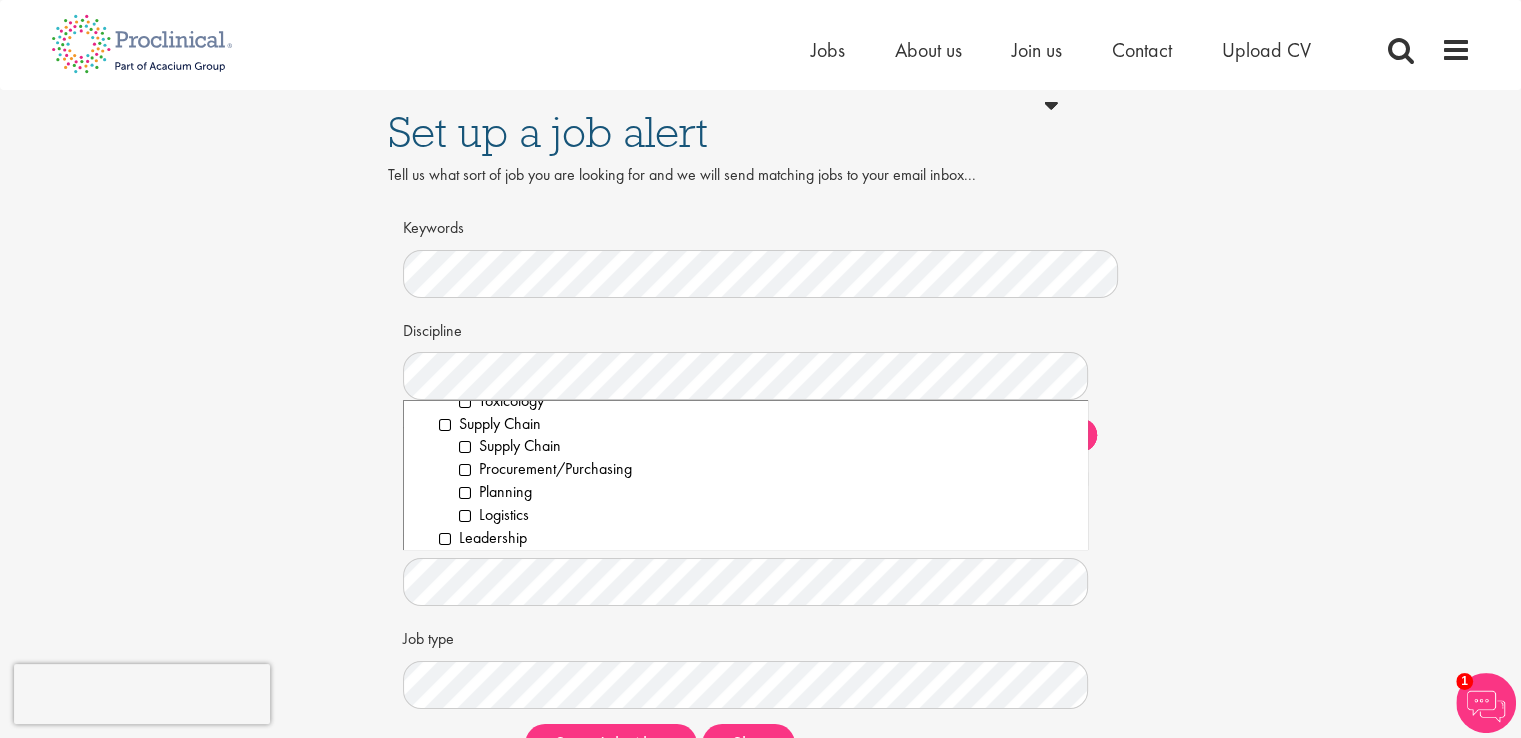 scroll, scrollTop: 2910, scrollLeft: 0, axis: vertical 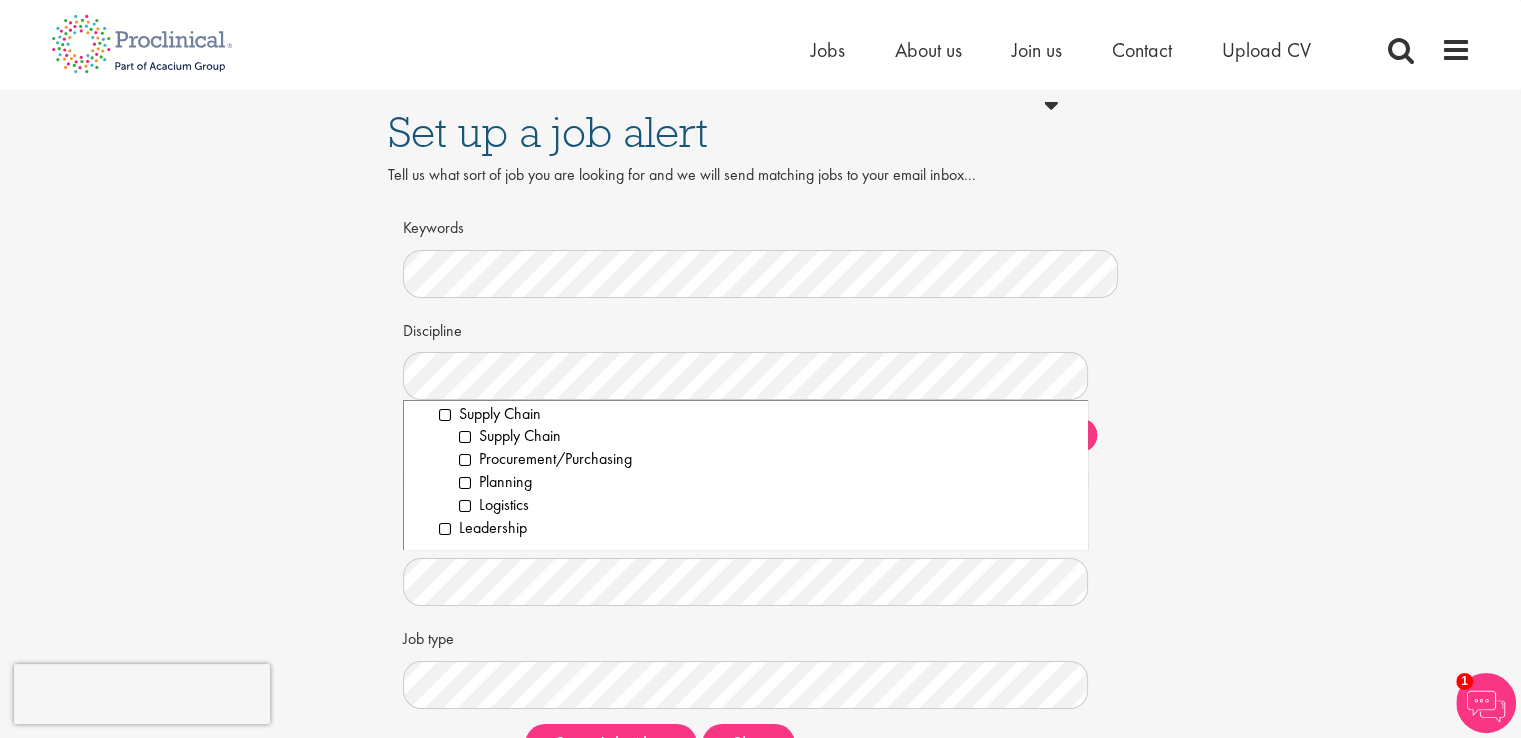 click on "Set up a job alert
Tell us what sort of job you are looking for and we will send matching jobs to your email inbox...
Keywords
Discipline
Clear
All Computer Science Data Science  Recruitment Consultant Biometrics Analysis Statistics Data Management Informatics Programming Business Development Partnering Investments Licensing Acqusition Sales Distribution" at bounding box center [760, 435] 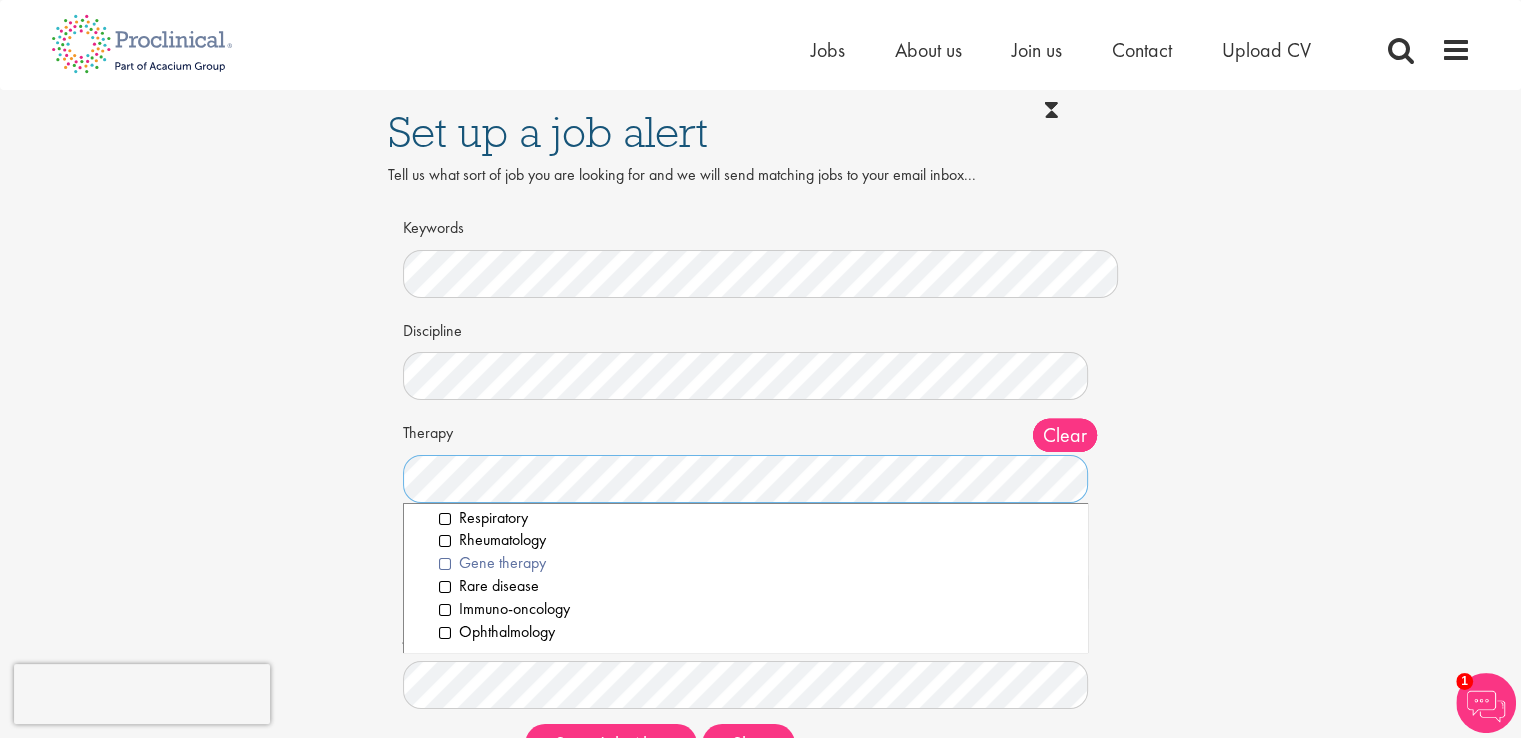 scroll, scrollTop: 0, scrollLeft: 0, axis: both 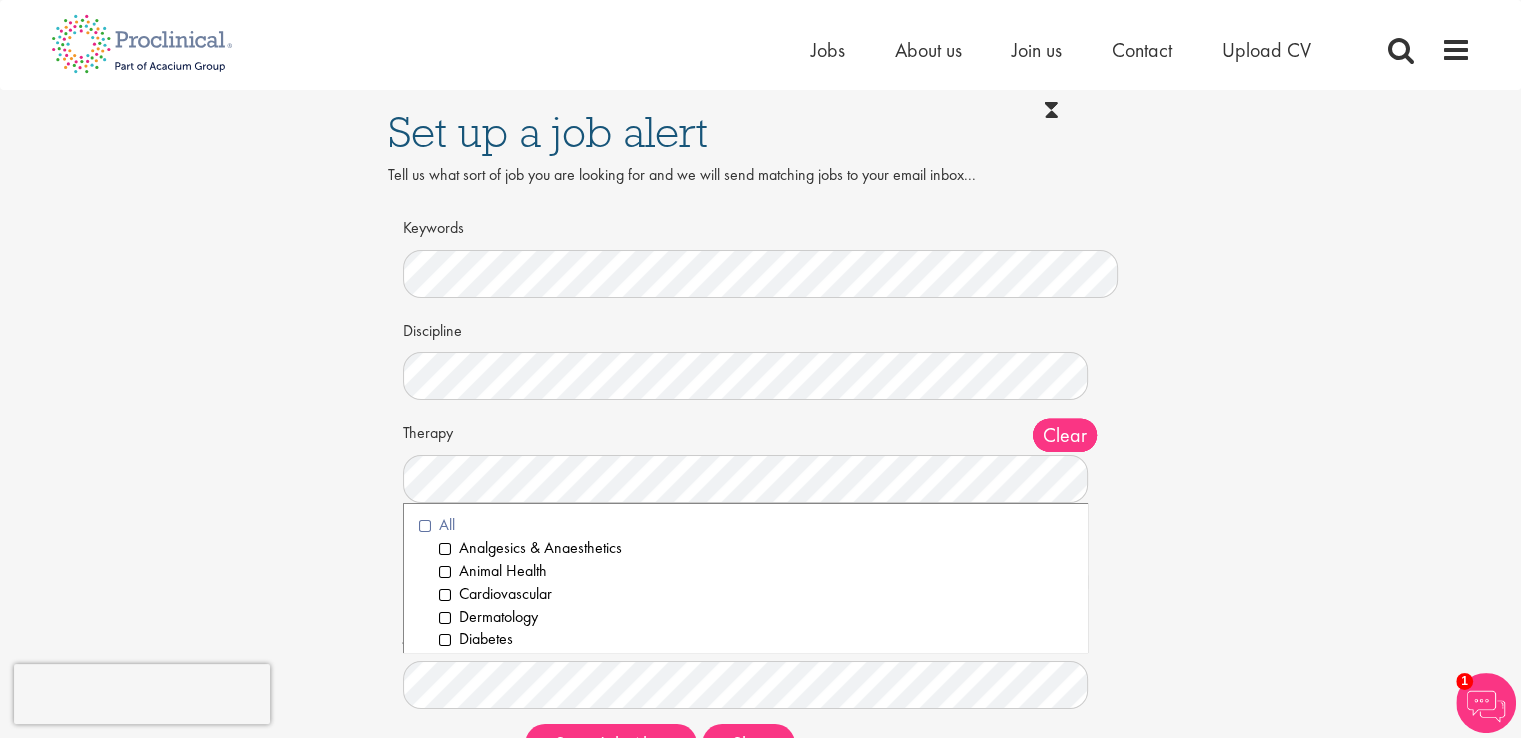 click on "All" at bounding box center (746, 525) 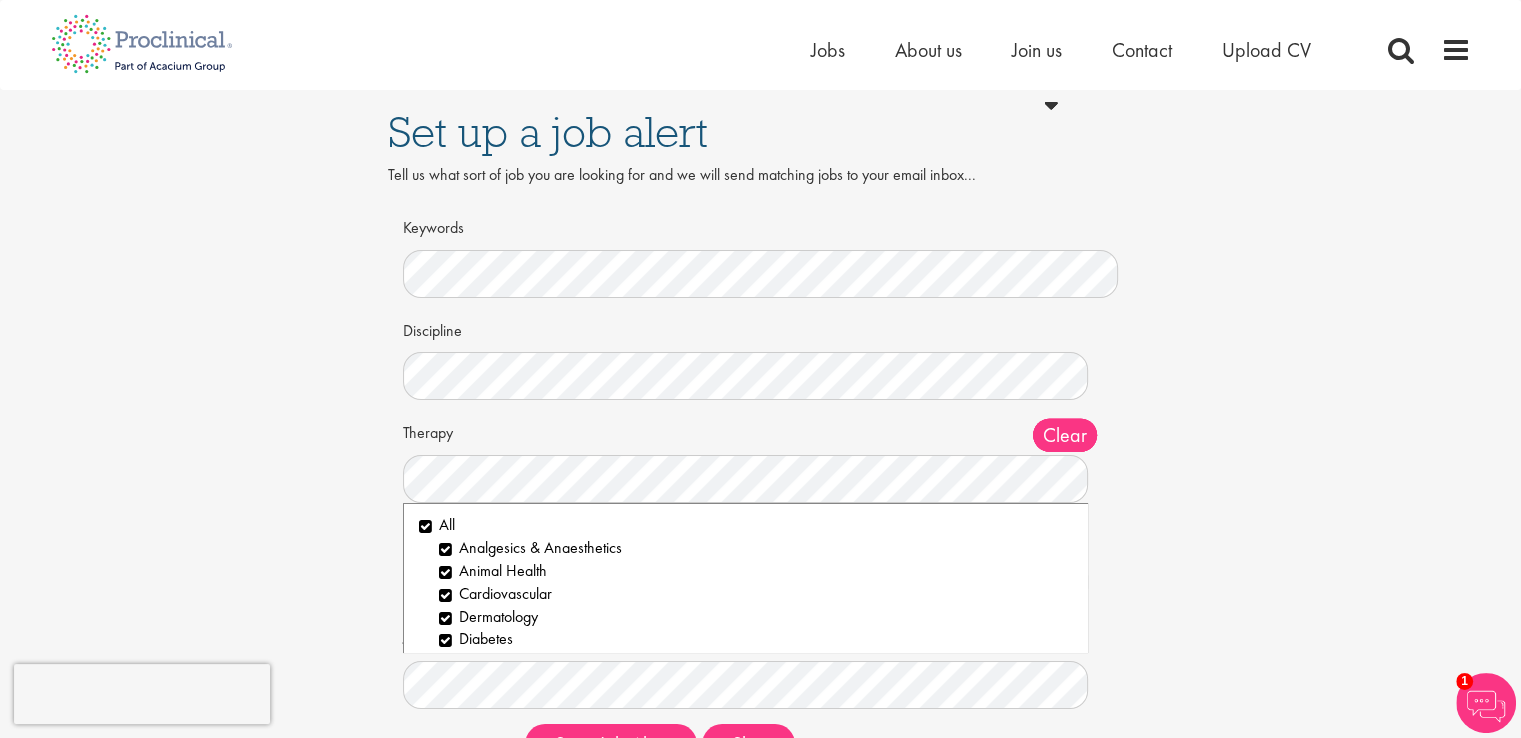 click on "Set up a job alert
Tell us what sort of job you are looking for and we will send matching jobs to your email inbox...
Keywords
Discipline
Clear
All Computer Science Data Science  Recruitment Consultant Biometrics Analysis Statistics Data Management Informatics Programming Business Development Partnering Investments Licensing Acqusition Sales Distribution" at bounding box center (760, 435) 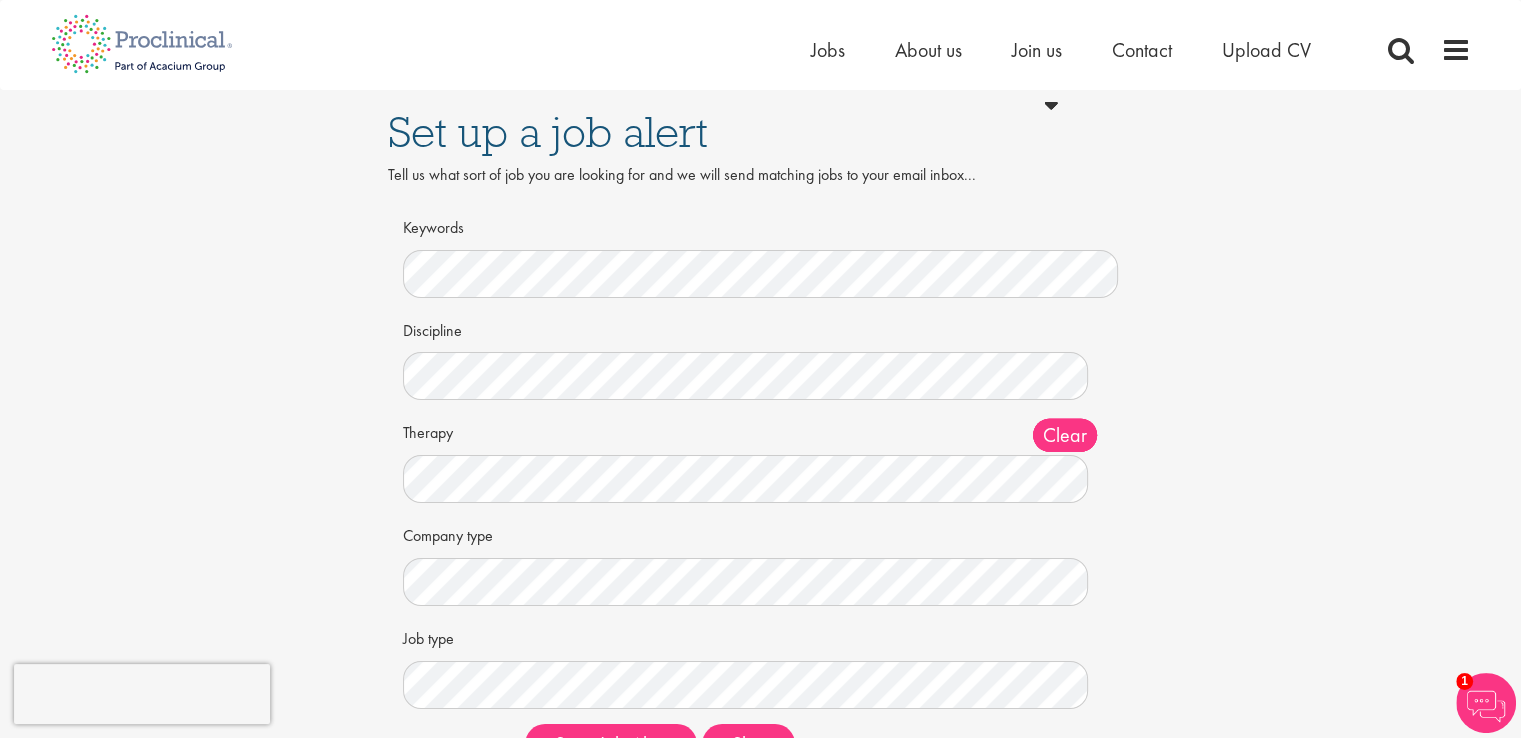scroll, scrollTop: 100, scrollLeft: 0, axis: vertical 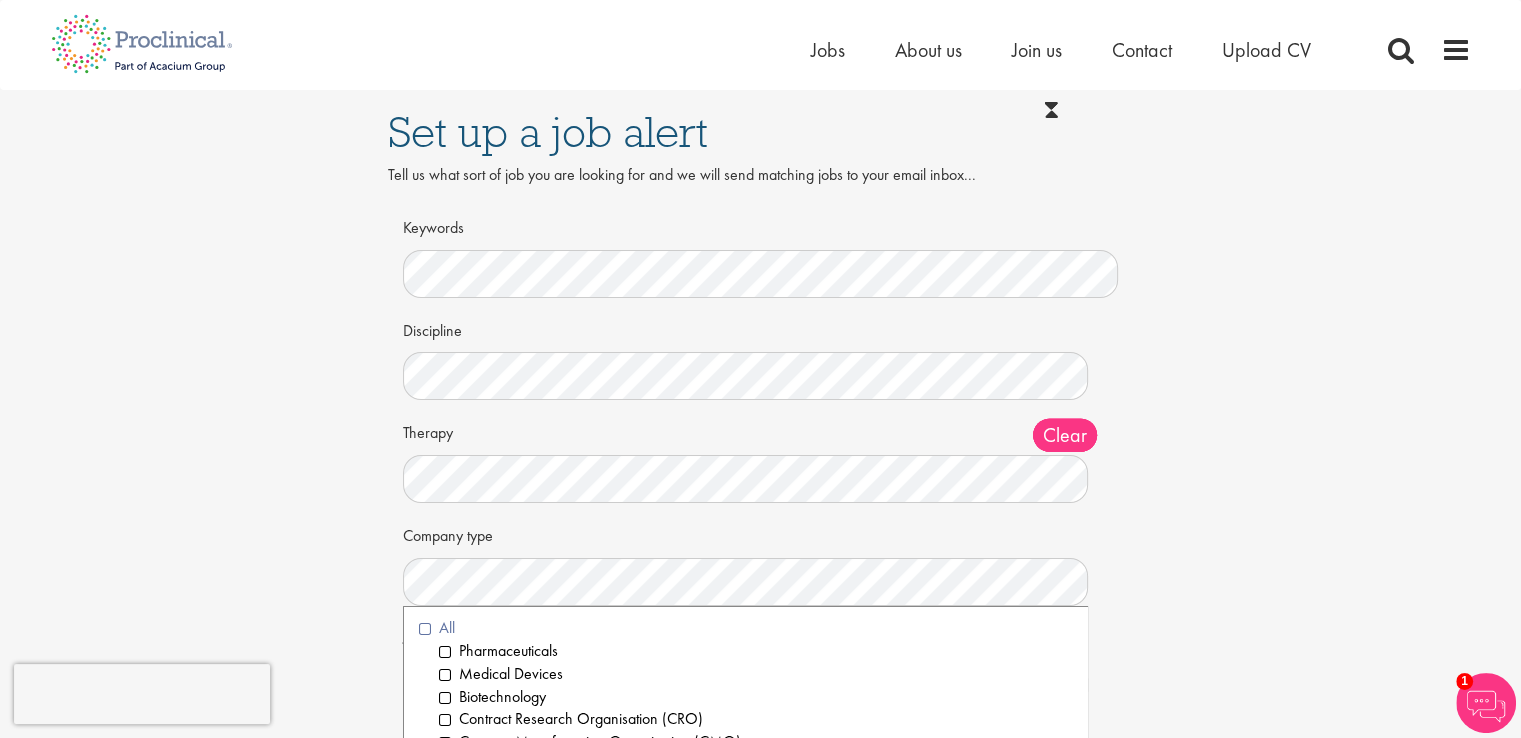 click on "All" at bounding box center (746, 628) 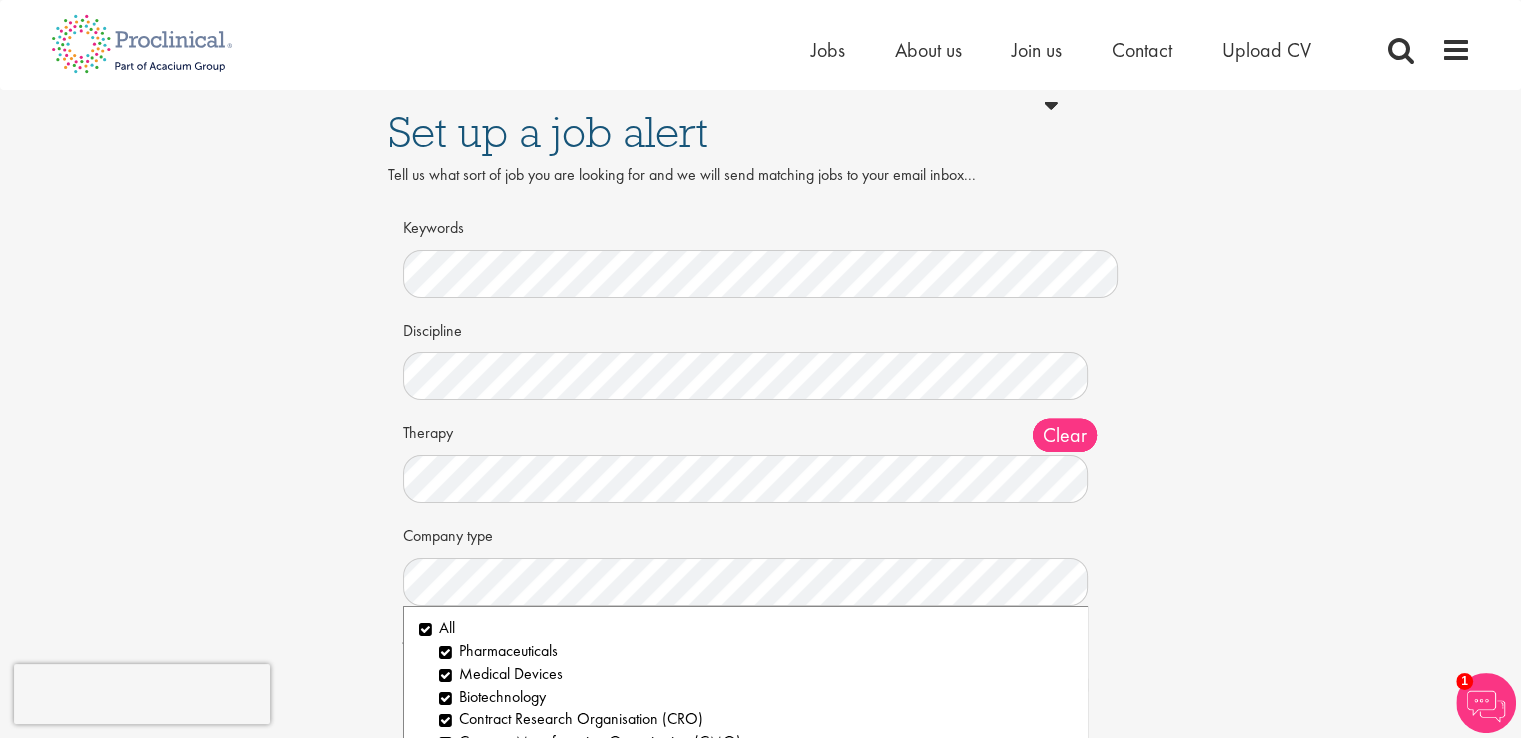 click on "Set up a job alert
Tell us what sort of job you are looking for and we will send matching jobs to your email inbox...
Keywords
Discipline
Clear
All Computer Science Data Science  Recruitment Consultant Biometrics Analysis Statistics Data Management Informatics Programming Business Development Partnering Investments Licensing Acqusition Sales Distribution" at bounding box center [760, 435] 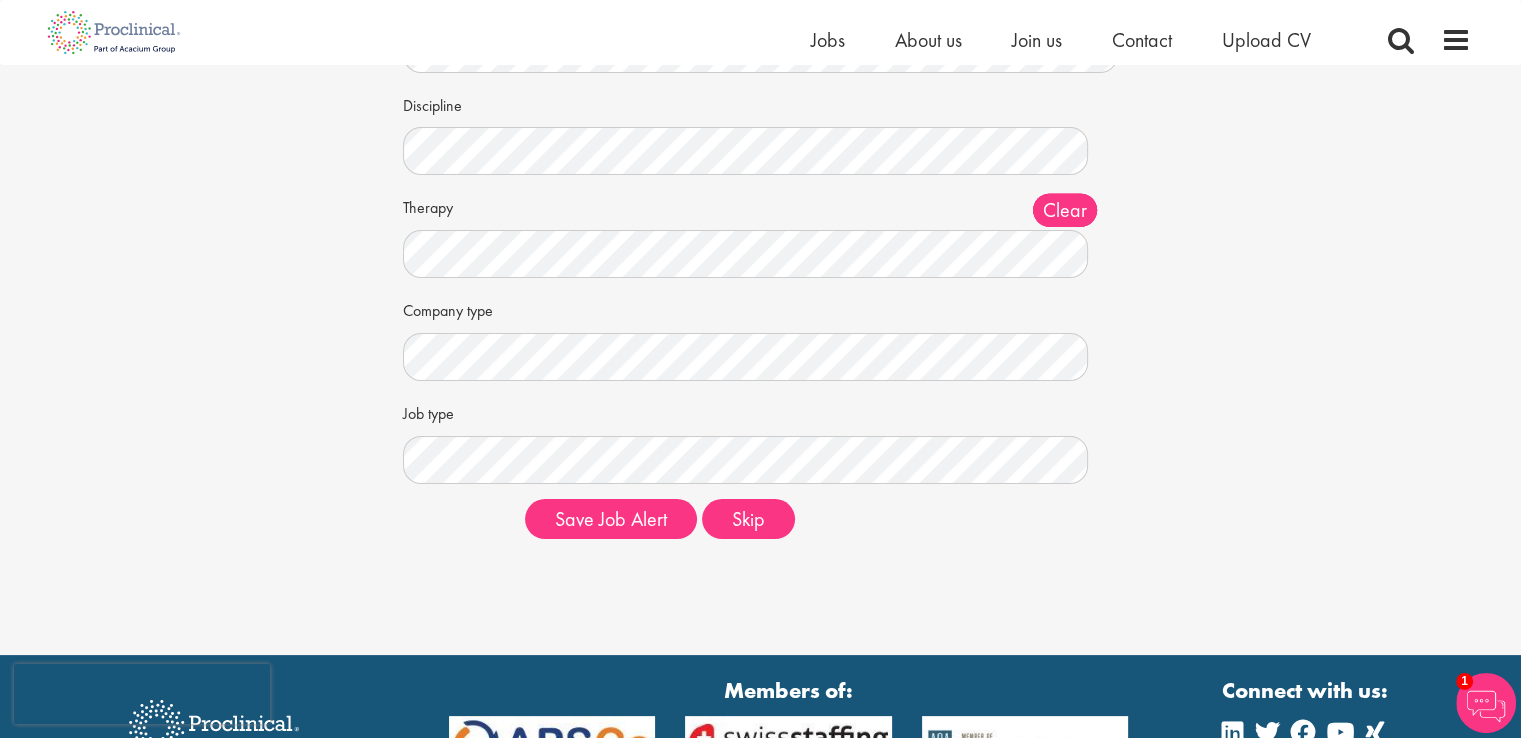 scroll, scrollTop: 300, scrollLeft: 0, axis: vertical 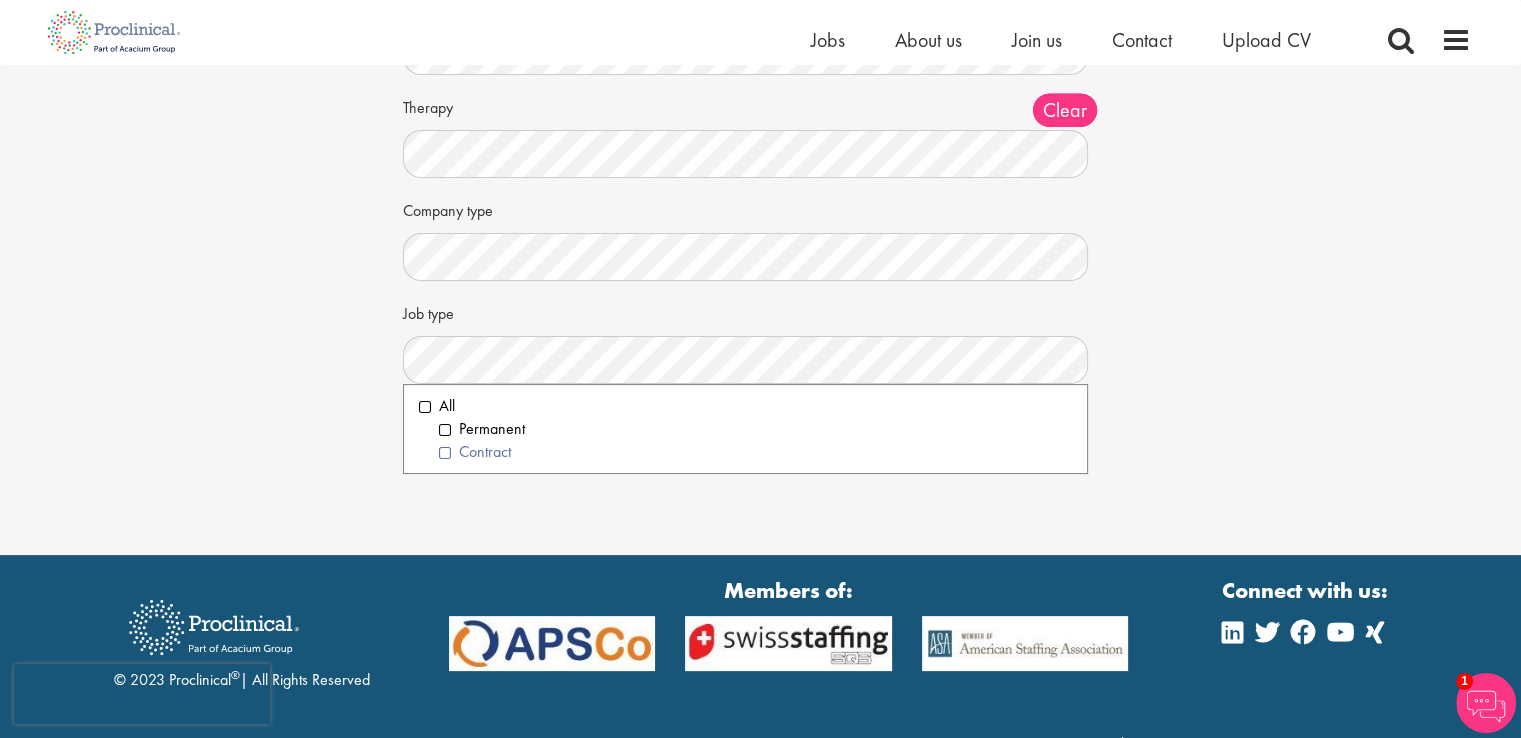 click on "Contract" at bounding box center [756, 452] 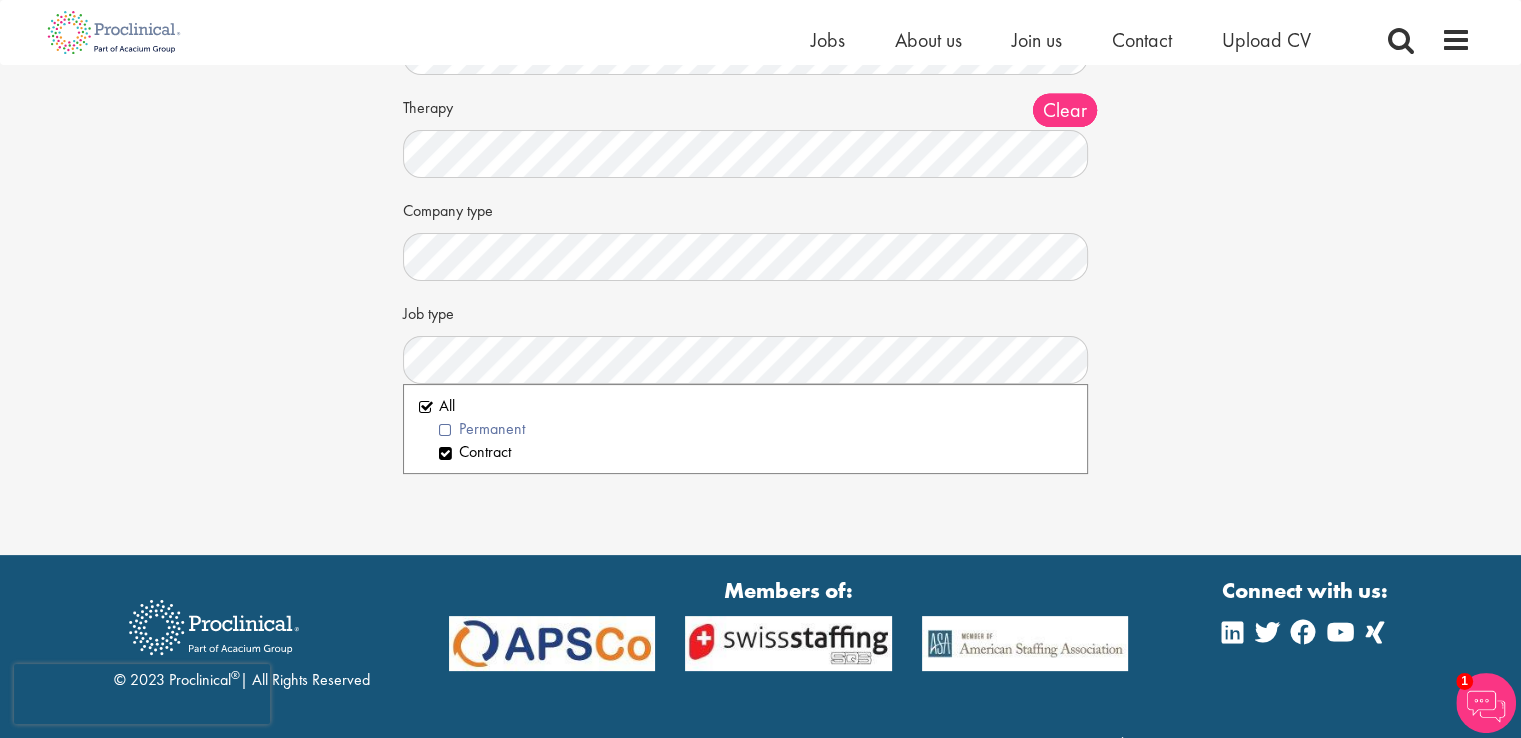 click on "Permanent" at bounding box center (756, 429) 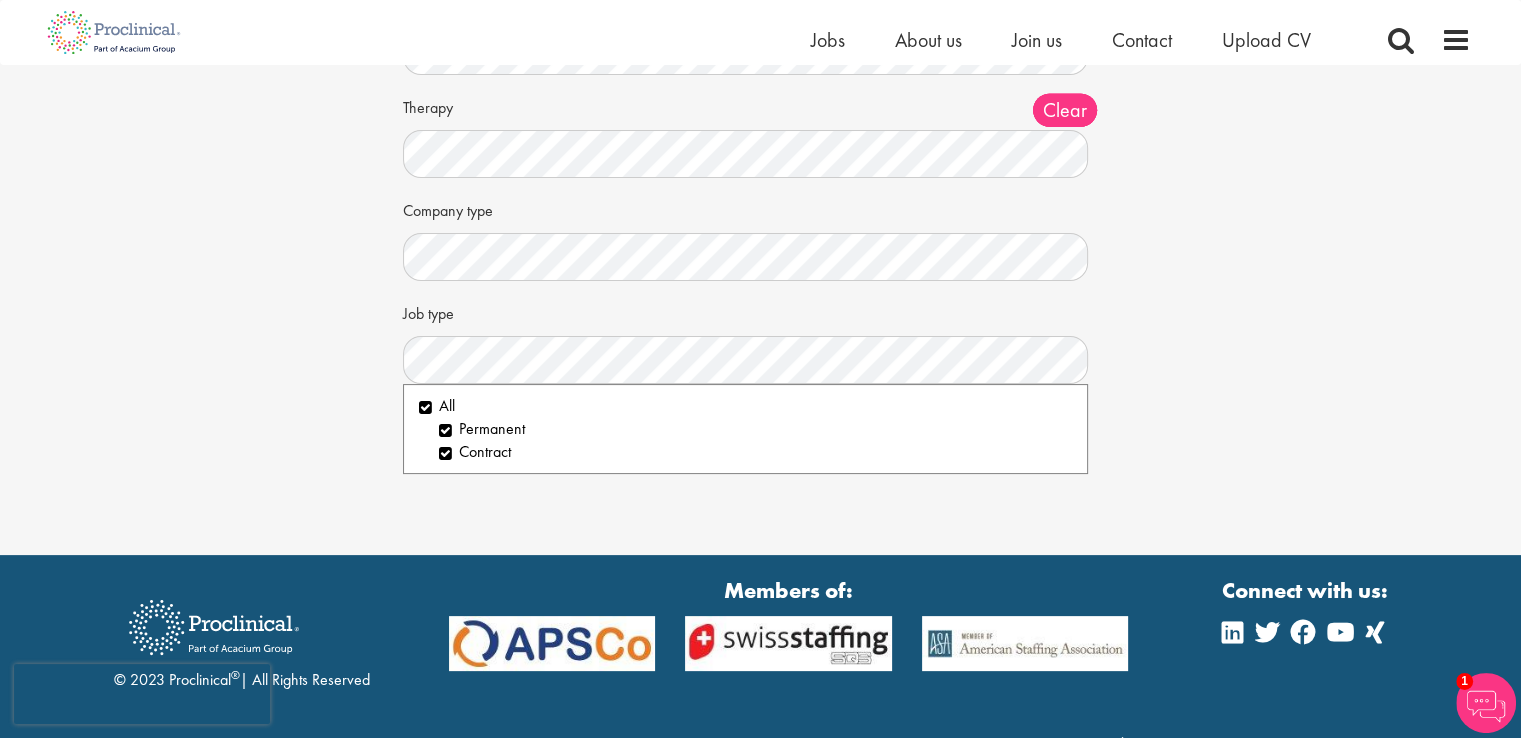 click on "Set up a job alert
Tell us what sort of job you are looking for and we will send matching jobs to your email inbox...
Keywords
Discipline
Clear
All Computer Science Data Science  Recruitment Consultant Biometrics Analysis Statistics Data Management Informatics Programming Business Development Partnering Investments Licensing Acqusition Sales Distribution" at bounding box center [760, 110] 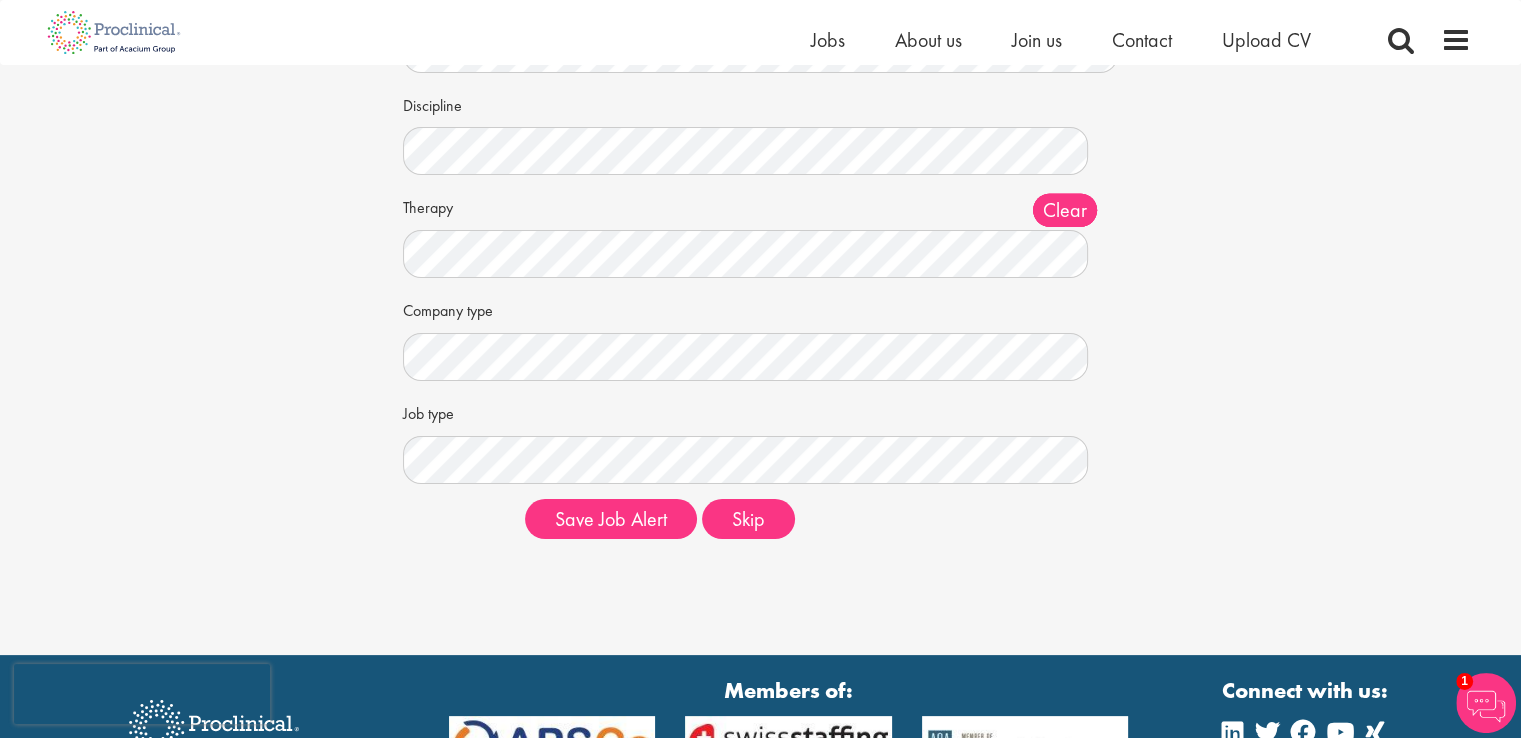 scroll, scrollTop: 300, scrollLeft: 0, axis: vertical 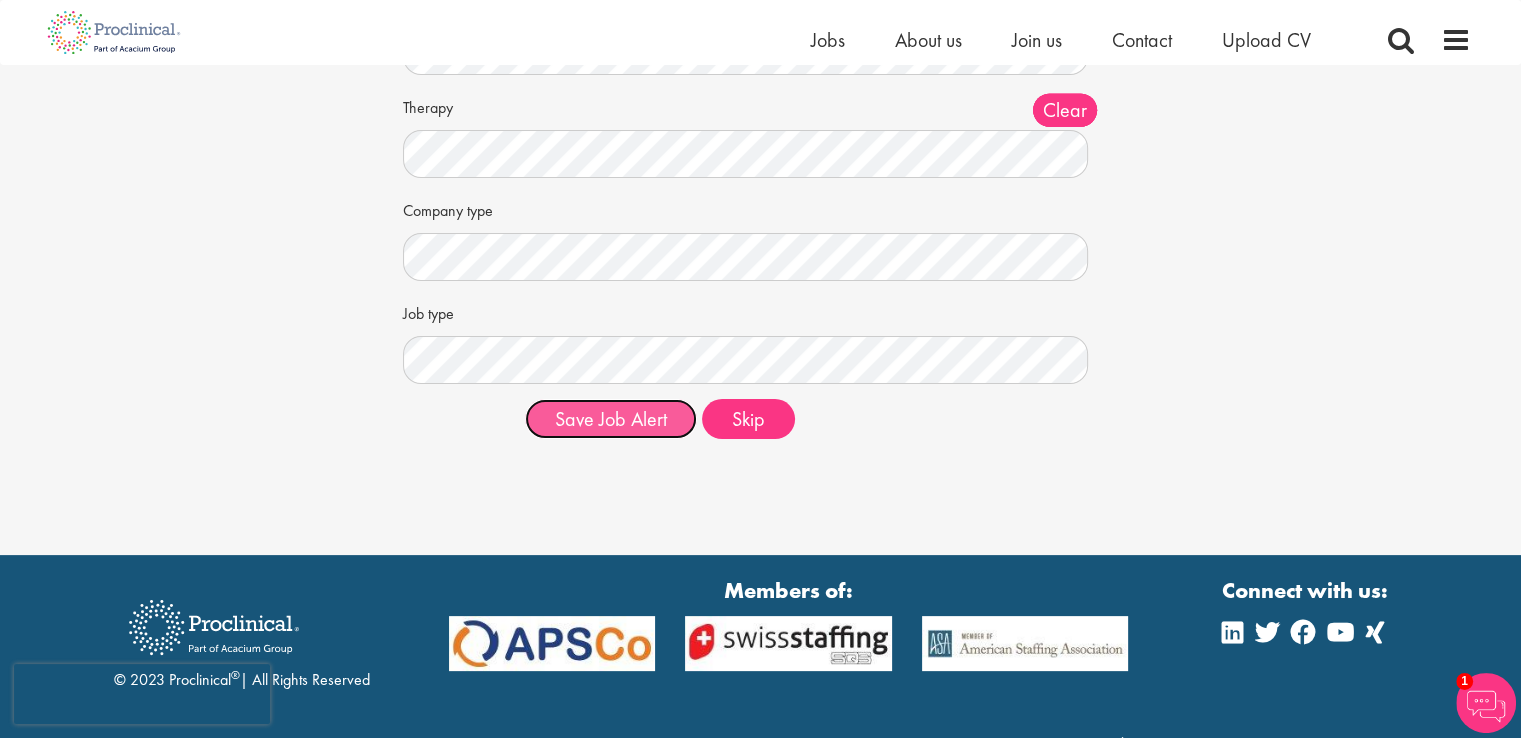 click on "Save Job Alert" at bounding box center [611, 419] 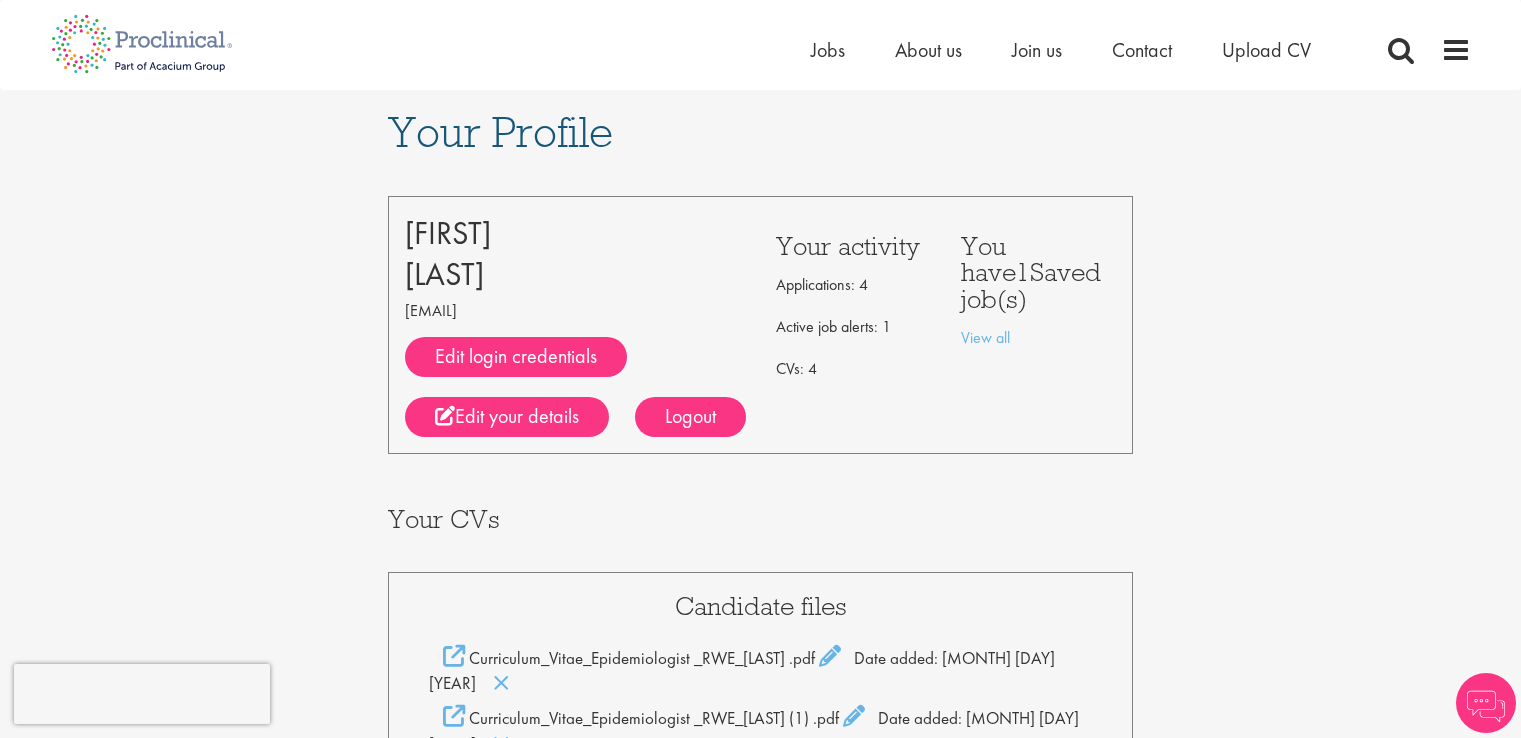 scroll, scrollTop: 0, scrollLeft: 0, axis: both 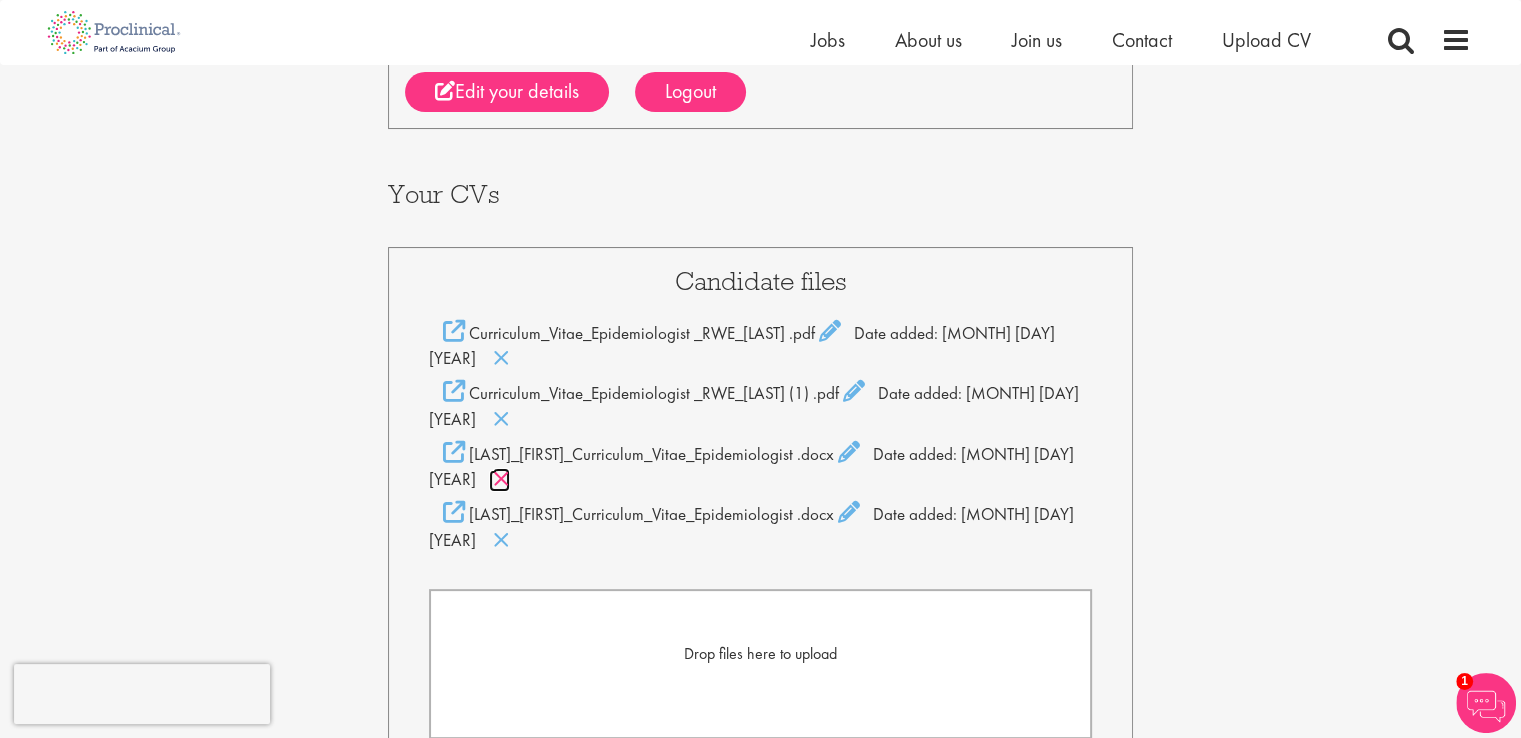 click at bounding box center (501, 479) 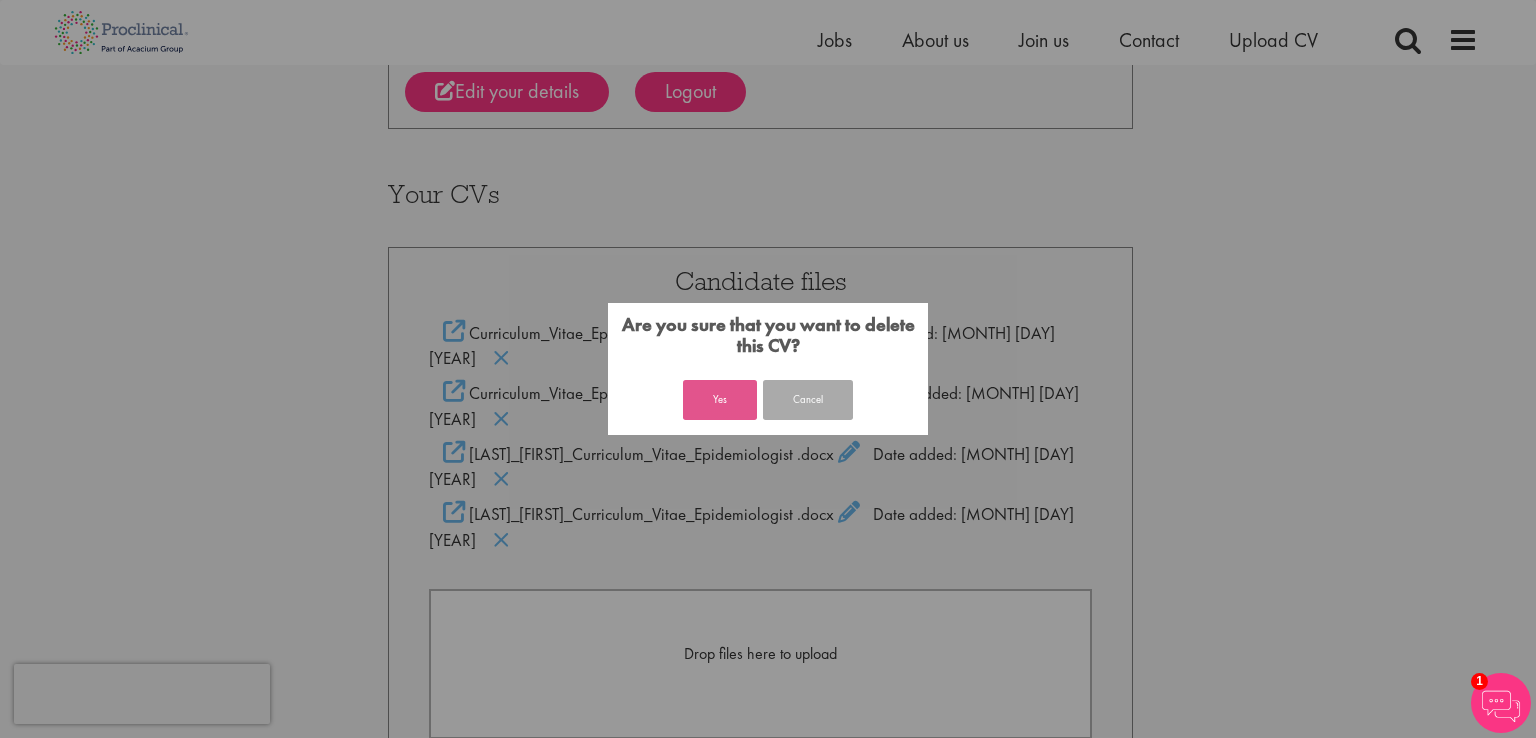 click on "Yes" at bounding box center [720, 400] 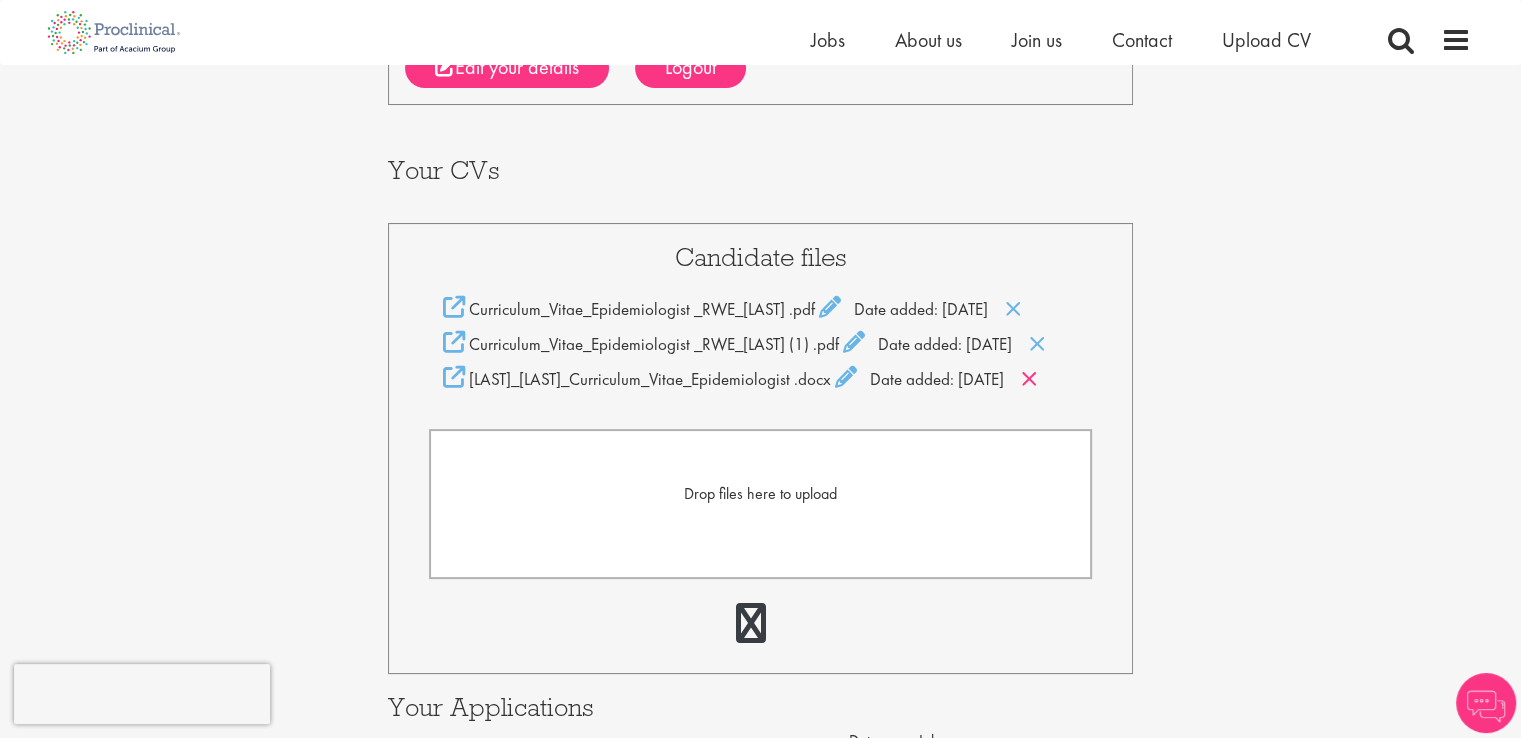 scroll, scrollTop: 300, scrollLeft: 0, axis: vertical 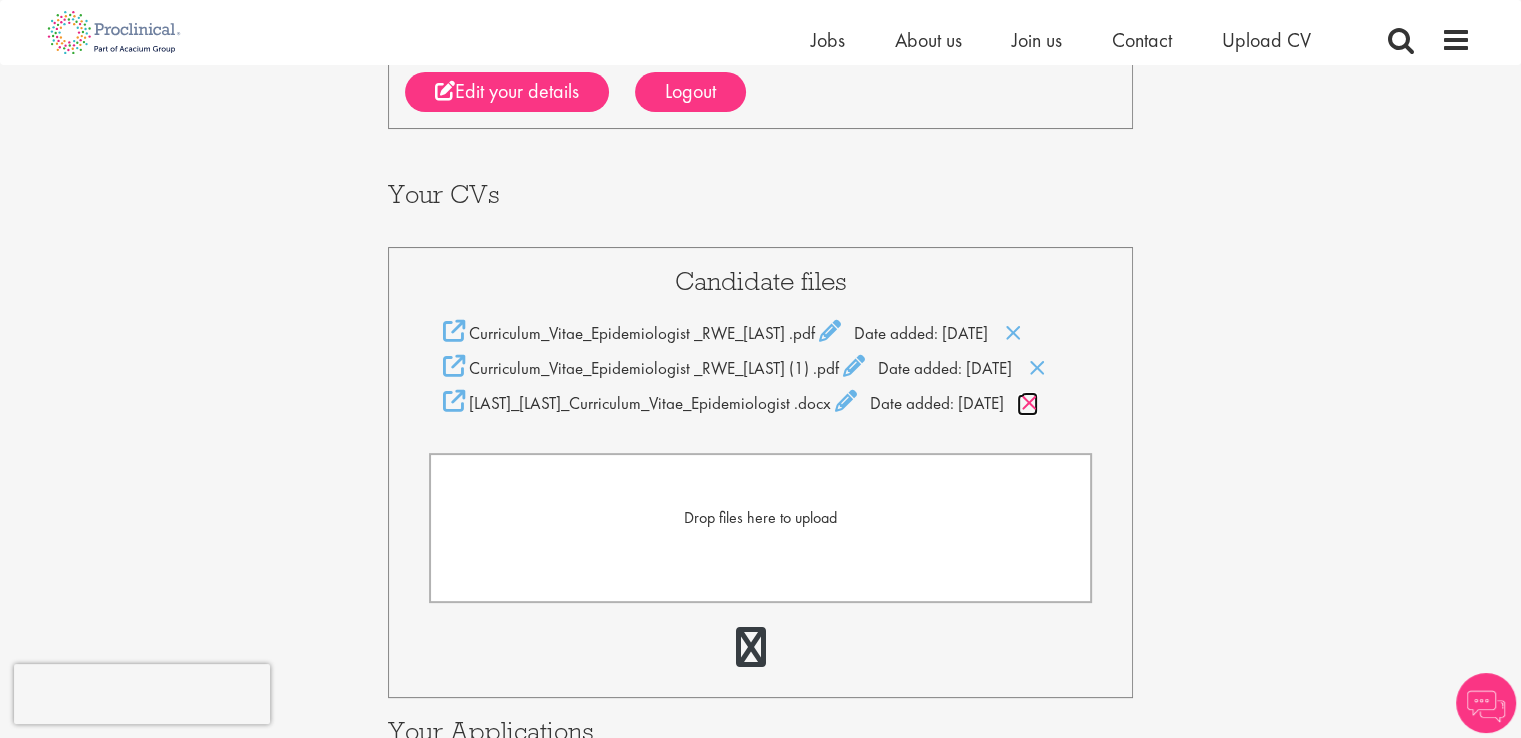 click at bounding box center [1029, 403] 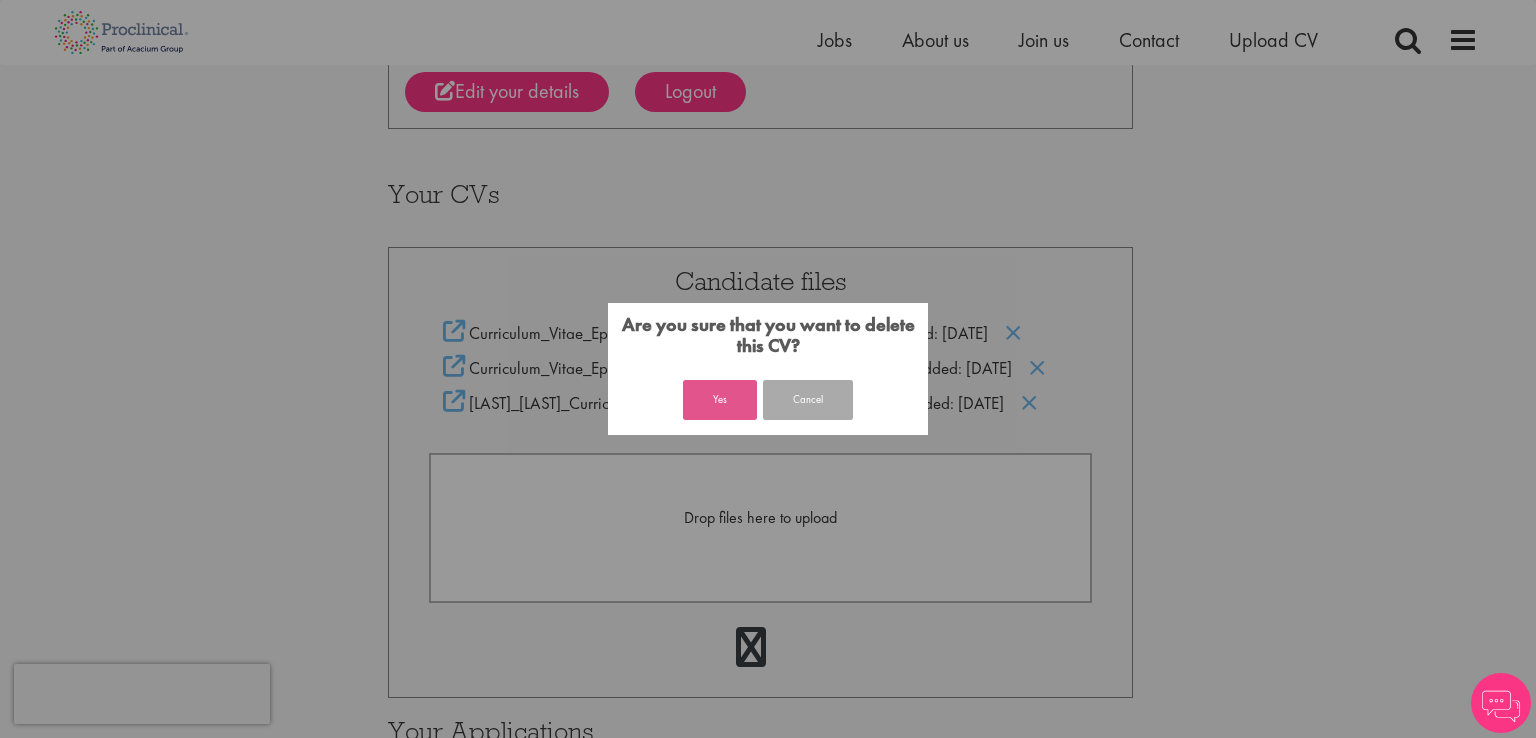 click on "Yes" at bounding box center (720, 400) 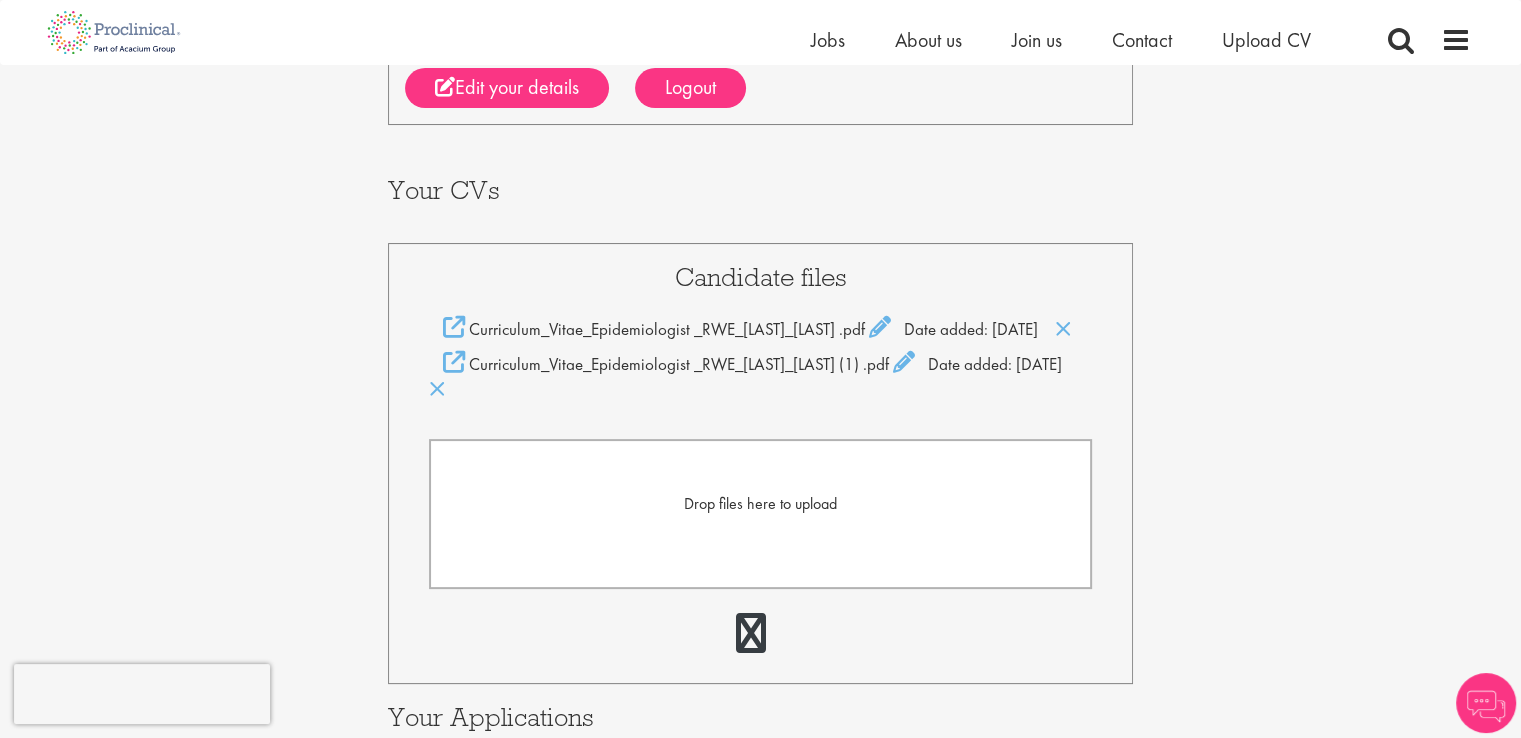 scroll, scrollTop: 304, scrollLeft: 0, axis: vertical 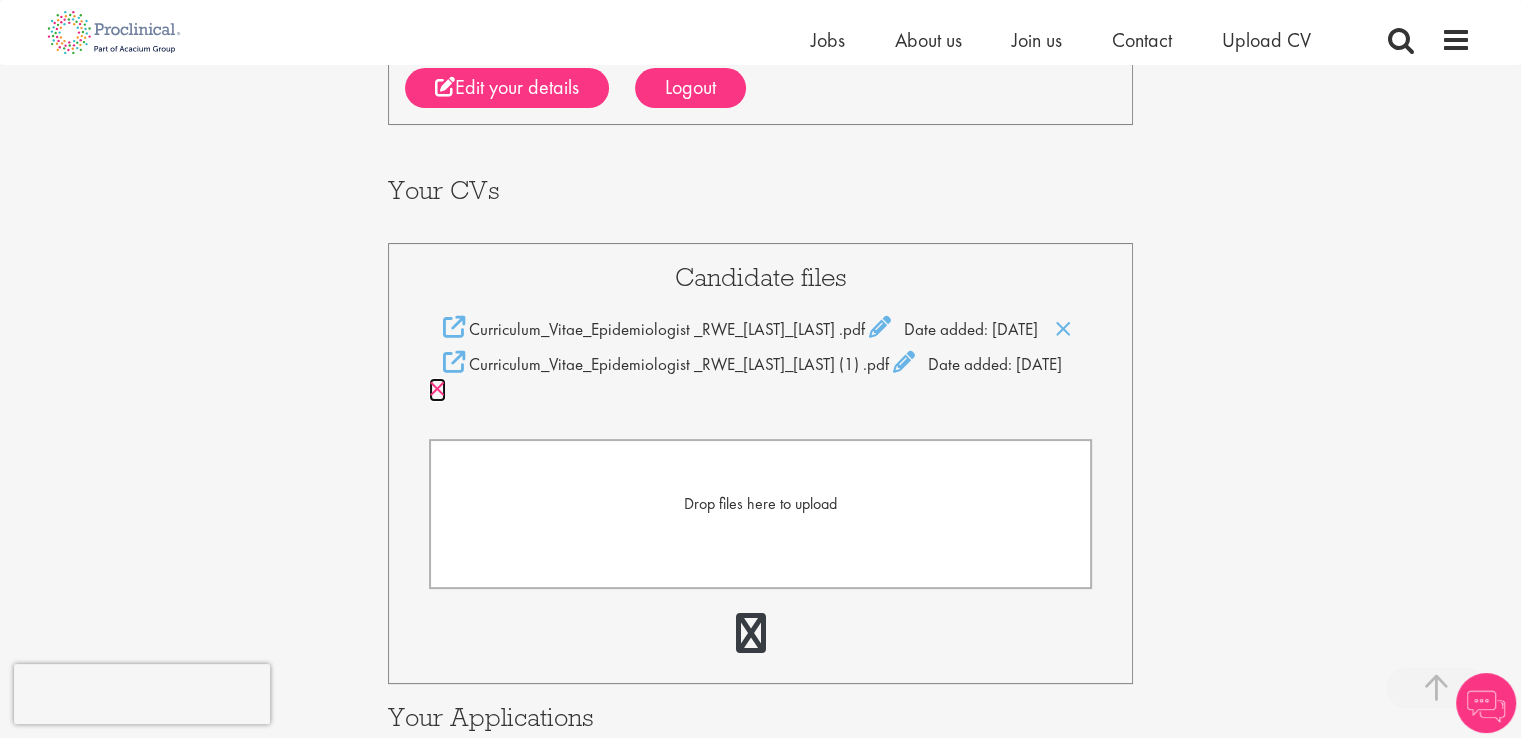 click at bounding box center (437, 389) 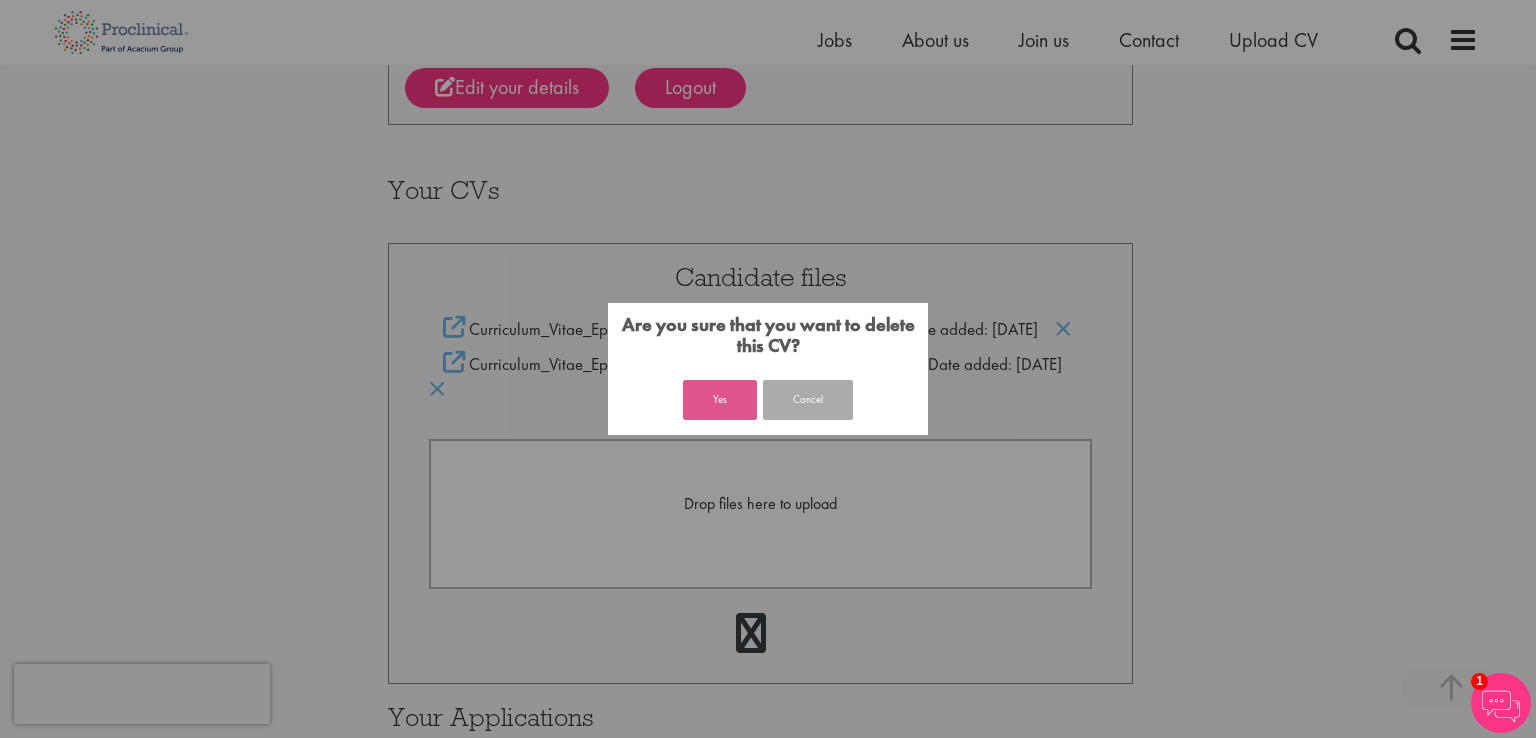 click on "Yes" at bounding box center (720, 400) 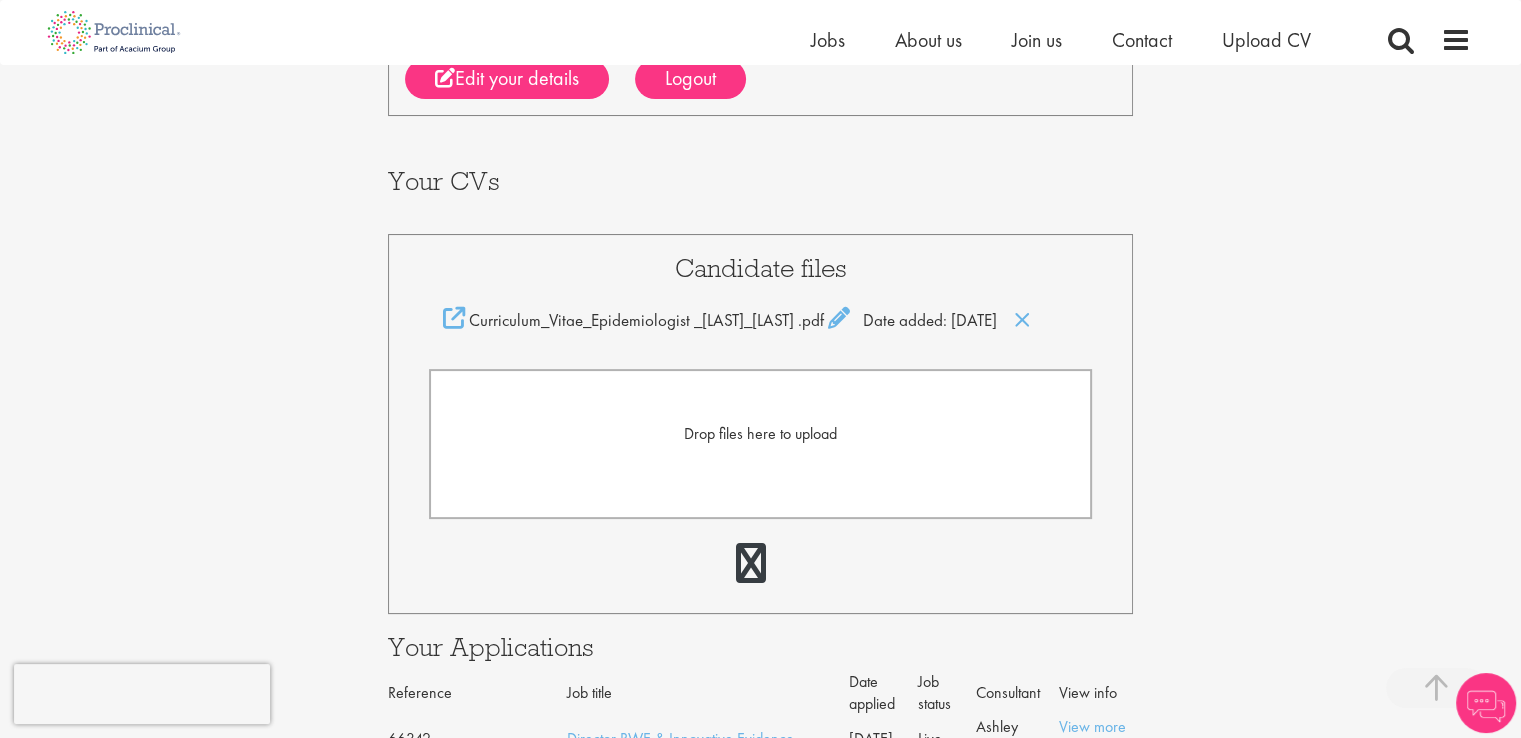 scroll, scrollTop: 313, scrollLeft: 0, axis: vertical 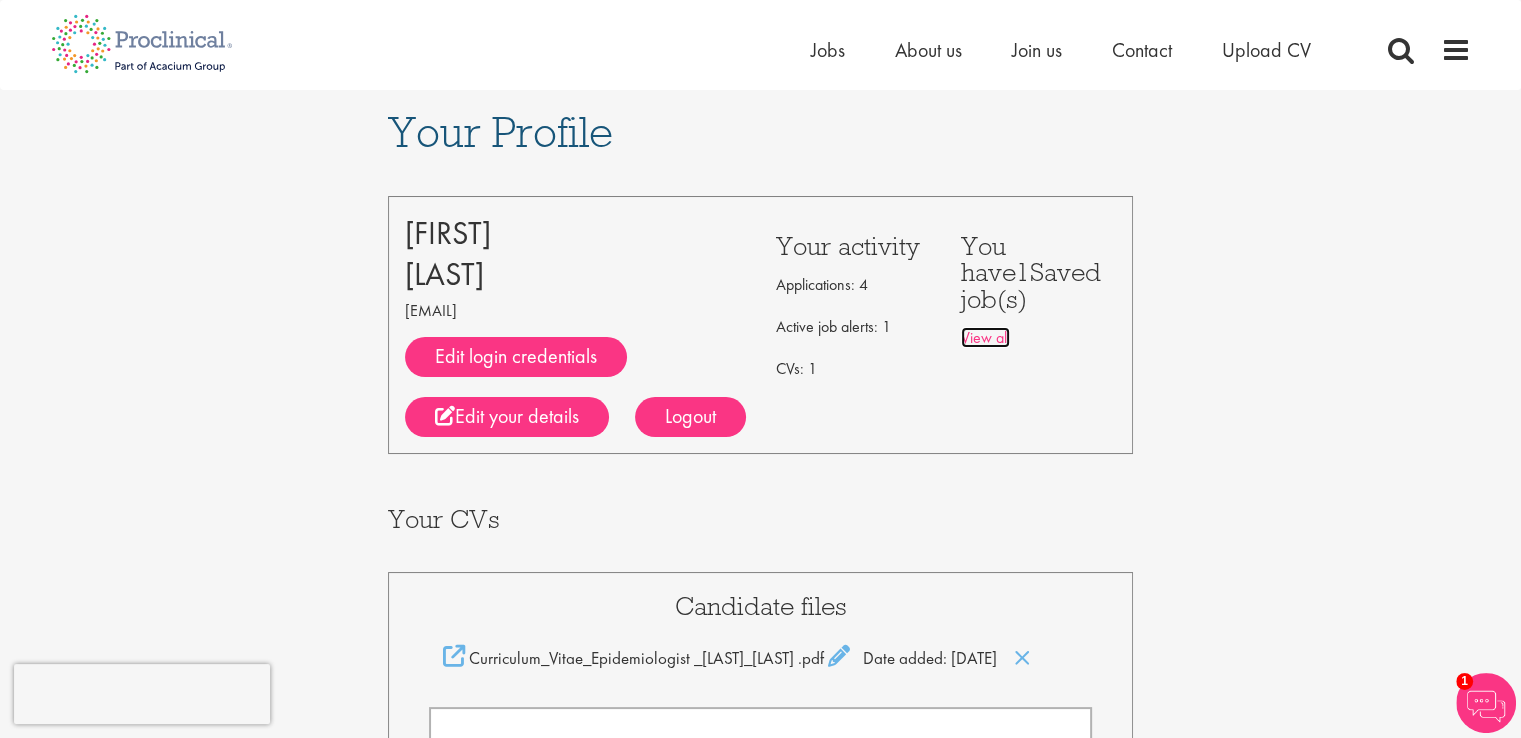 click on "View all" at bounding box center (985, 337) 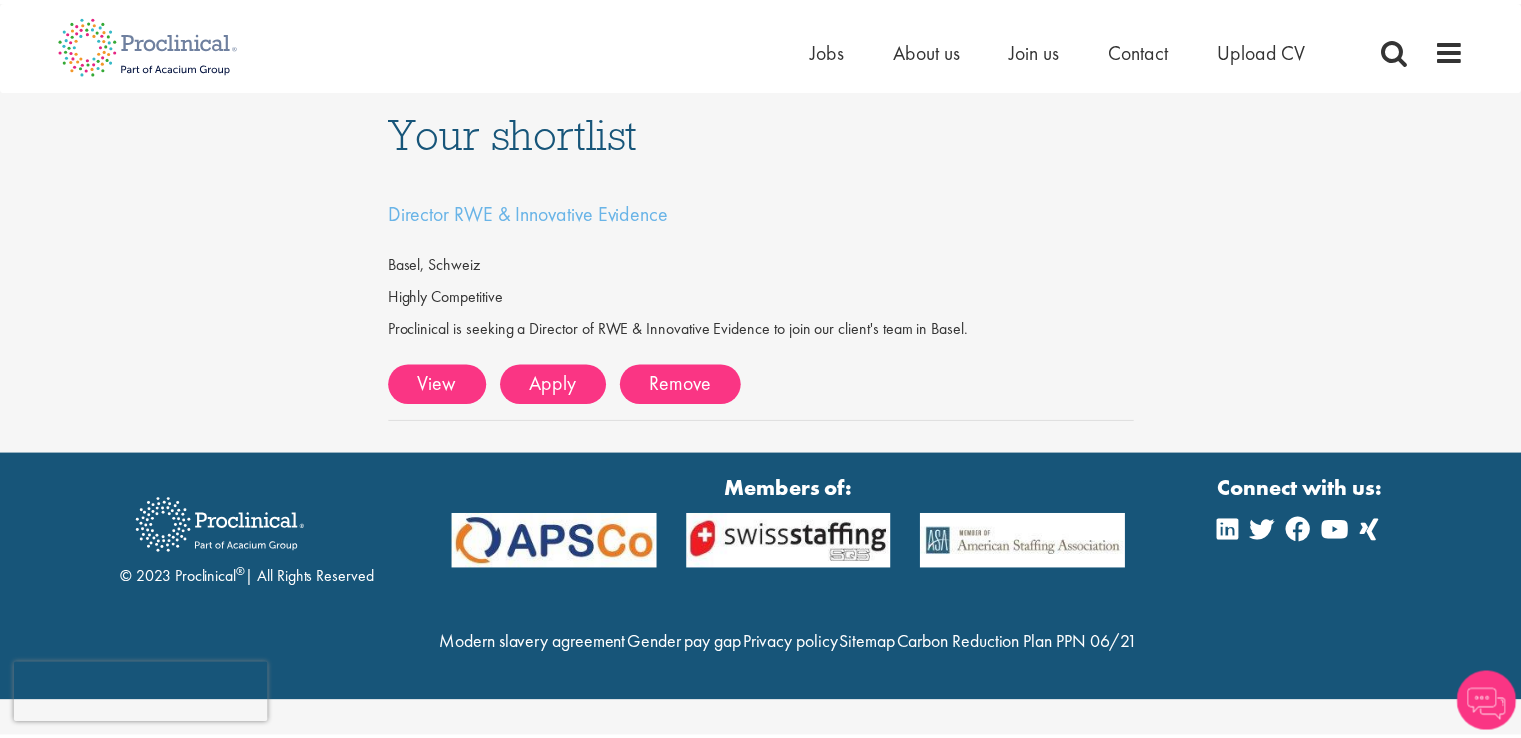 scroll, scrollTop: 0, scrollLeft: 0, axis: both 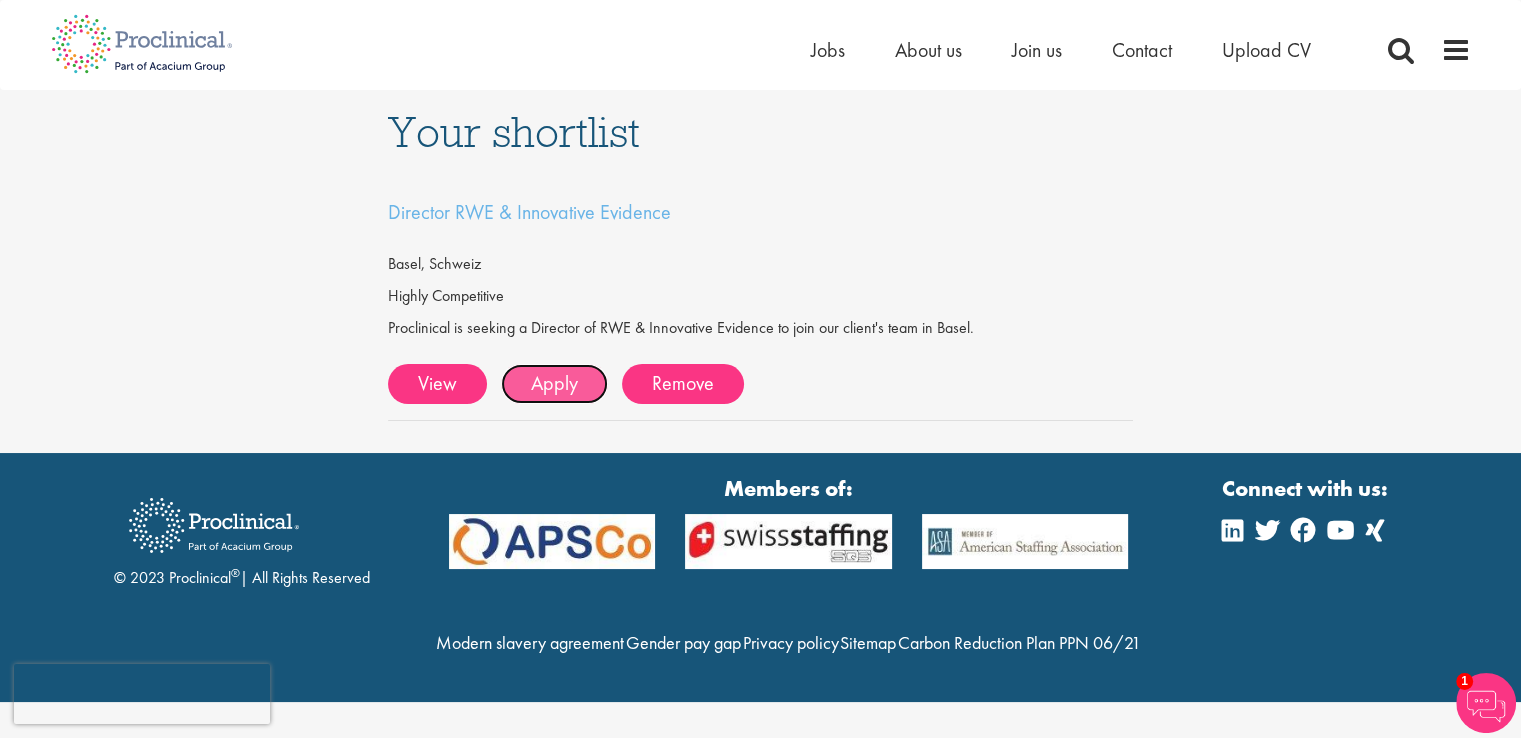 click on "Apply" at bounding box center [554, 384] 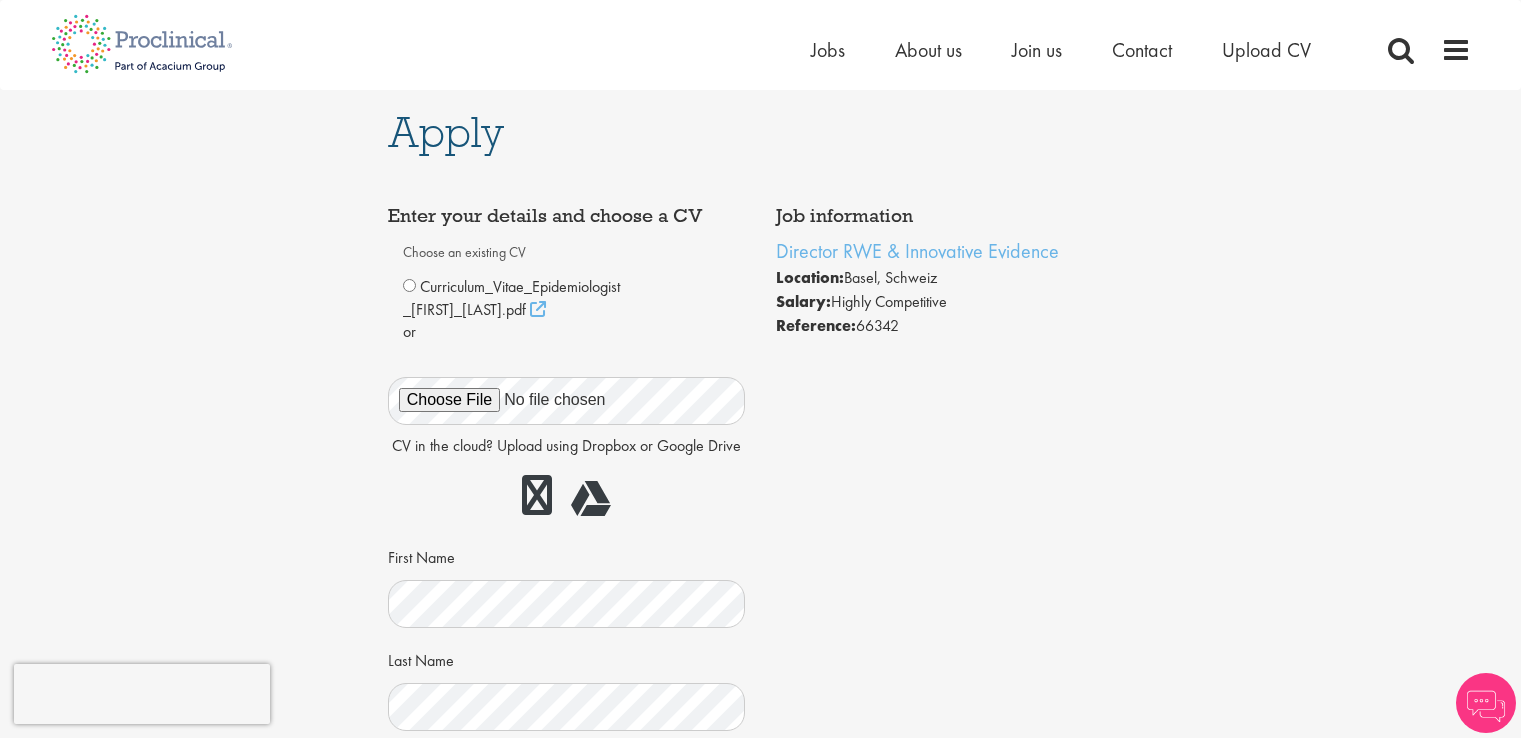 scroll, scrollTop: 0, scrollLeft: 0, axis: both 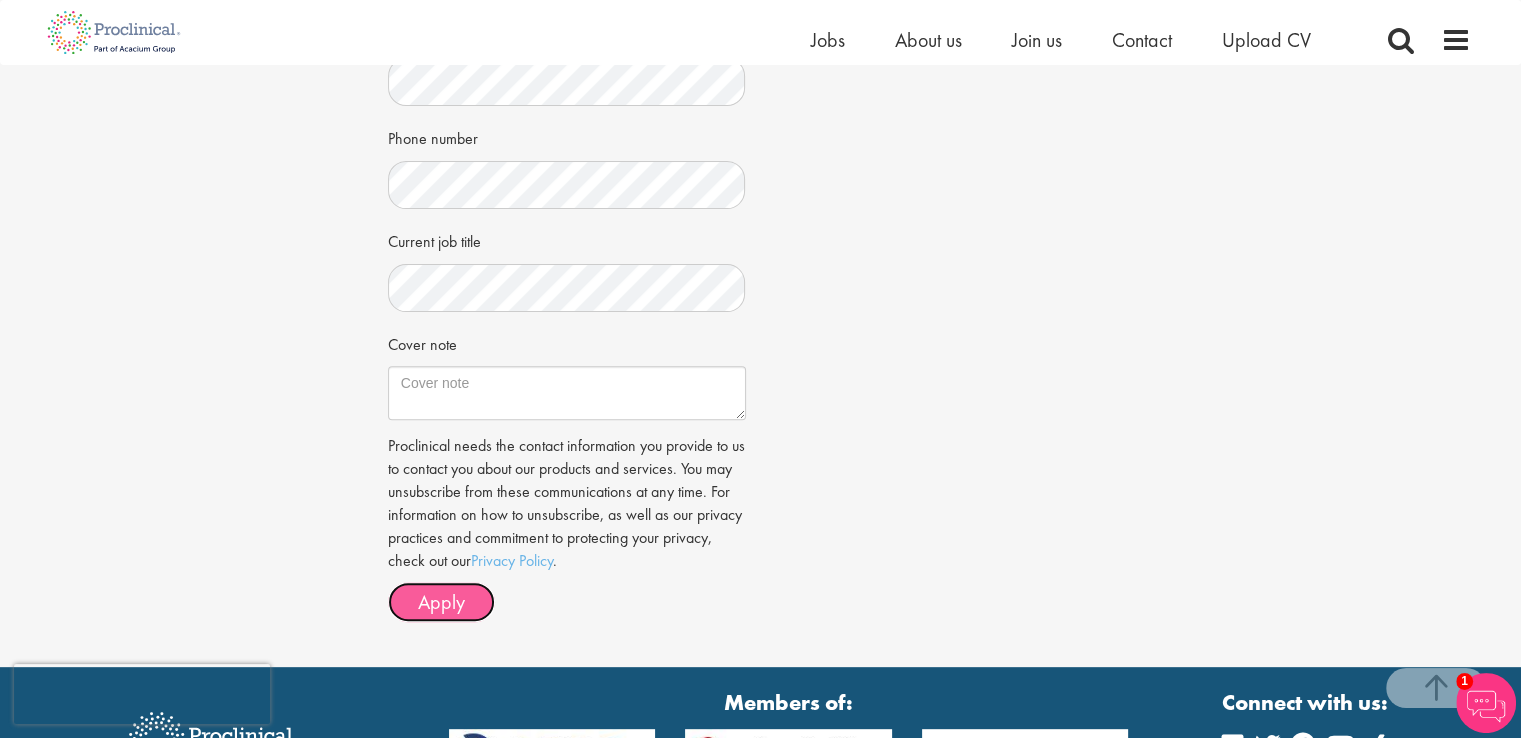 click on "Apply" at bounding box center (441, 602) 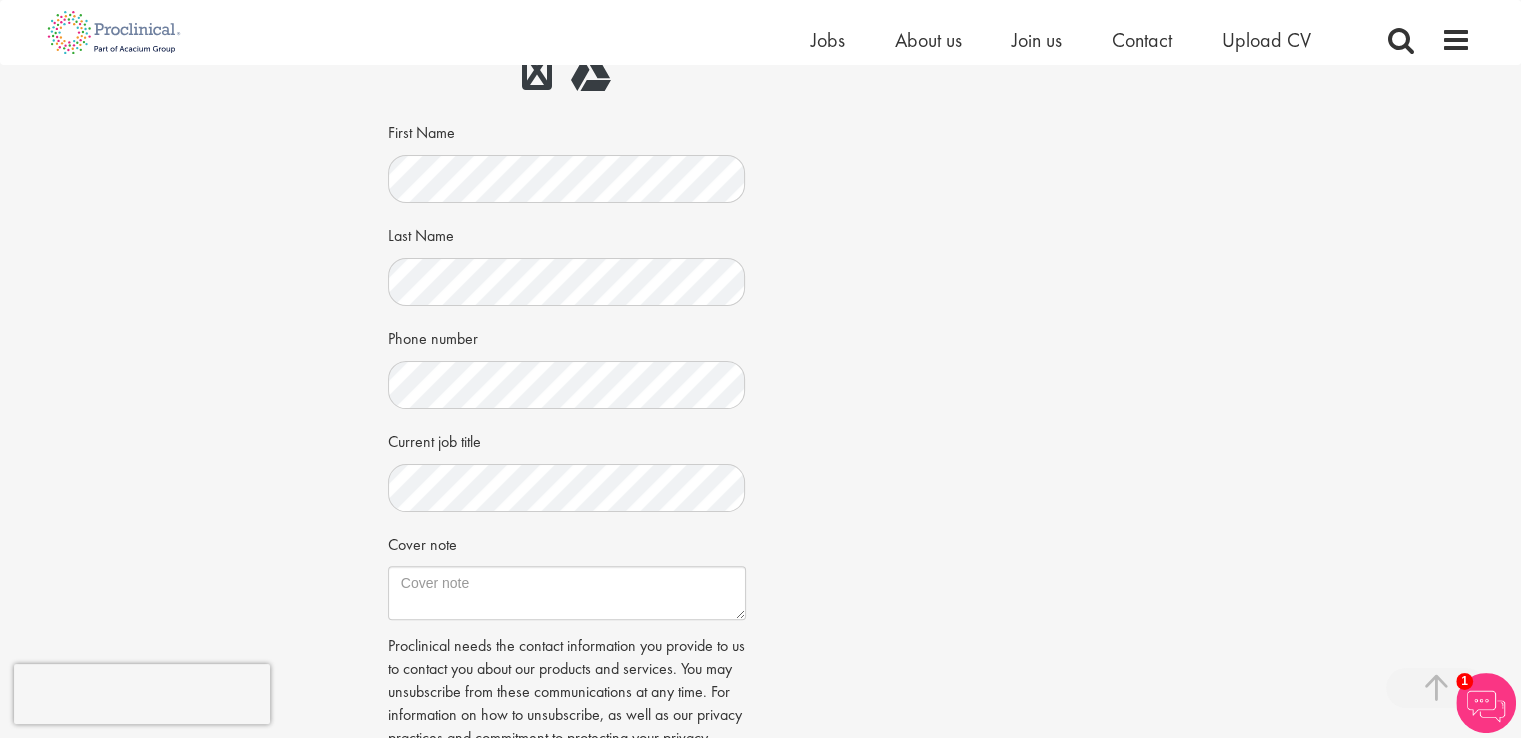 scroll, scrollTop: 600, scrollLeft: 0, axis: vertical 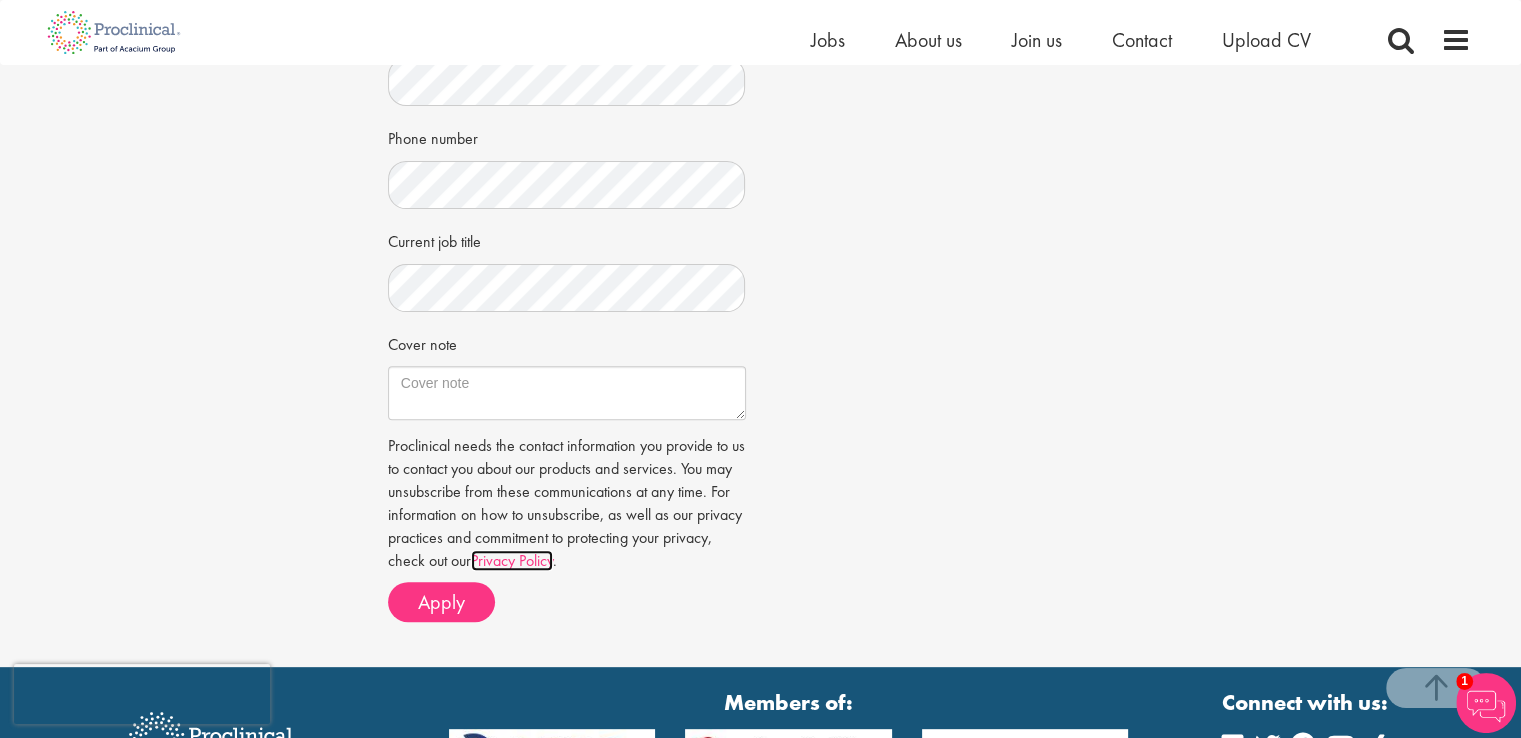 click on "Privacy Policy" at bounding box center [512, 560] 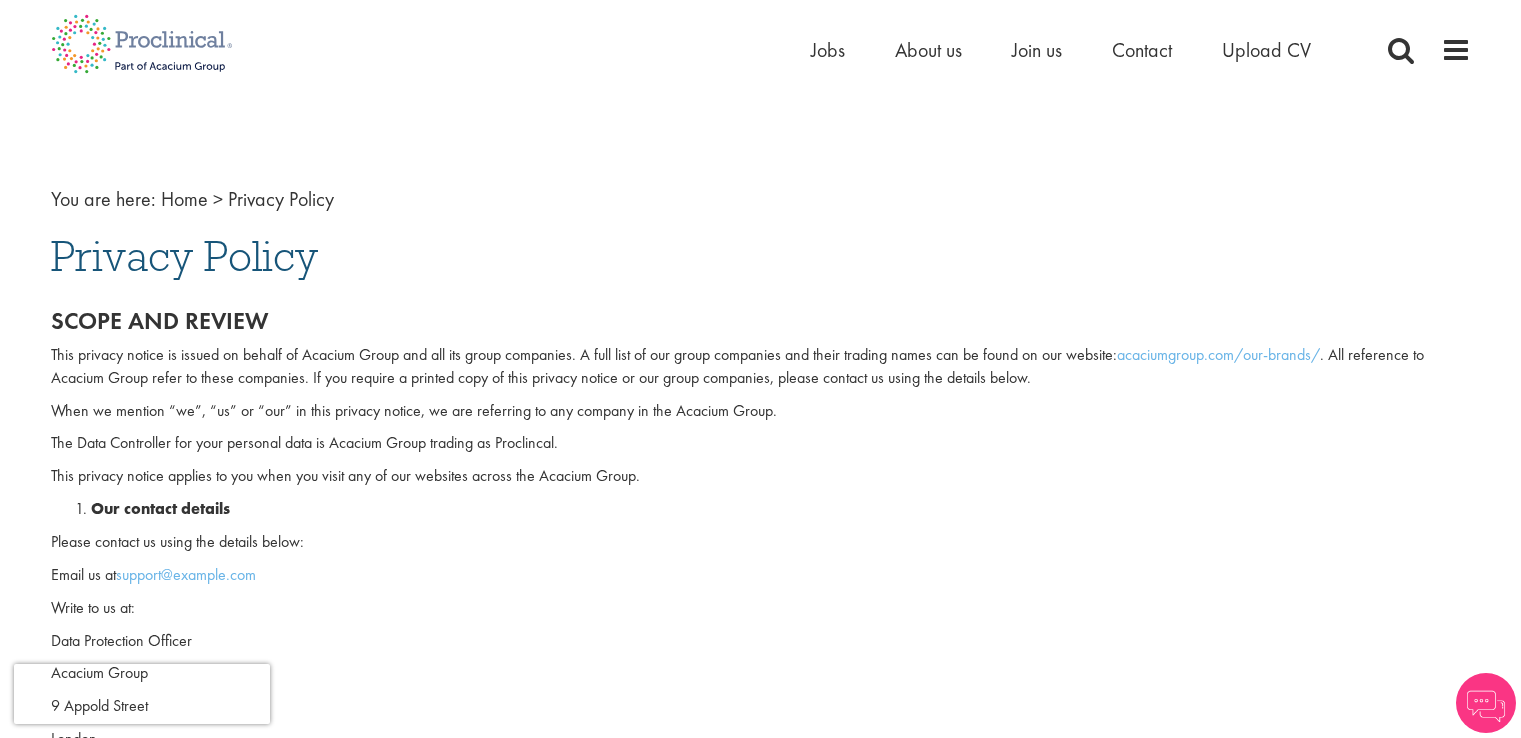 scroll, scrollTop: 0, scrollLeft: 0, axis: both 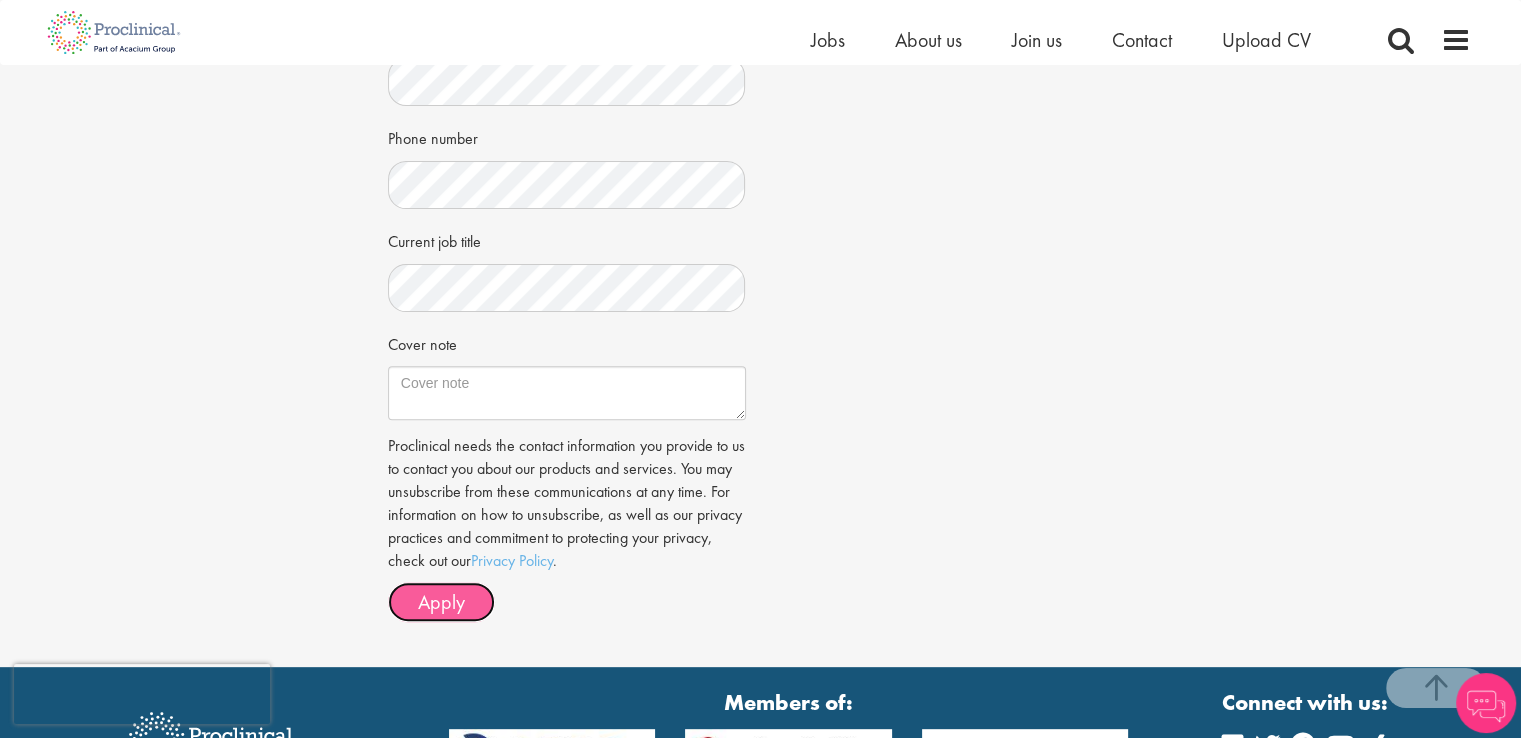 click on "Apply" at bounding box center [441, 602] 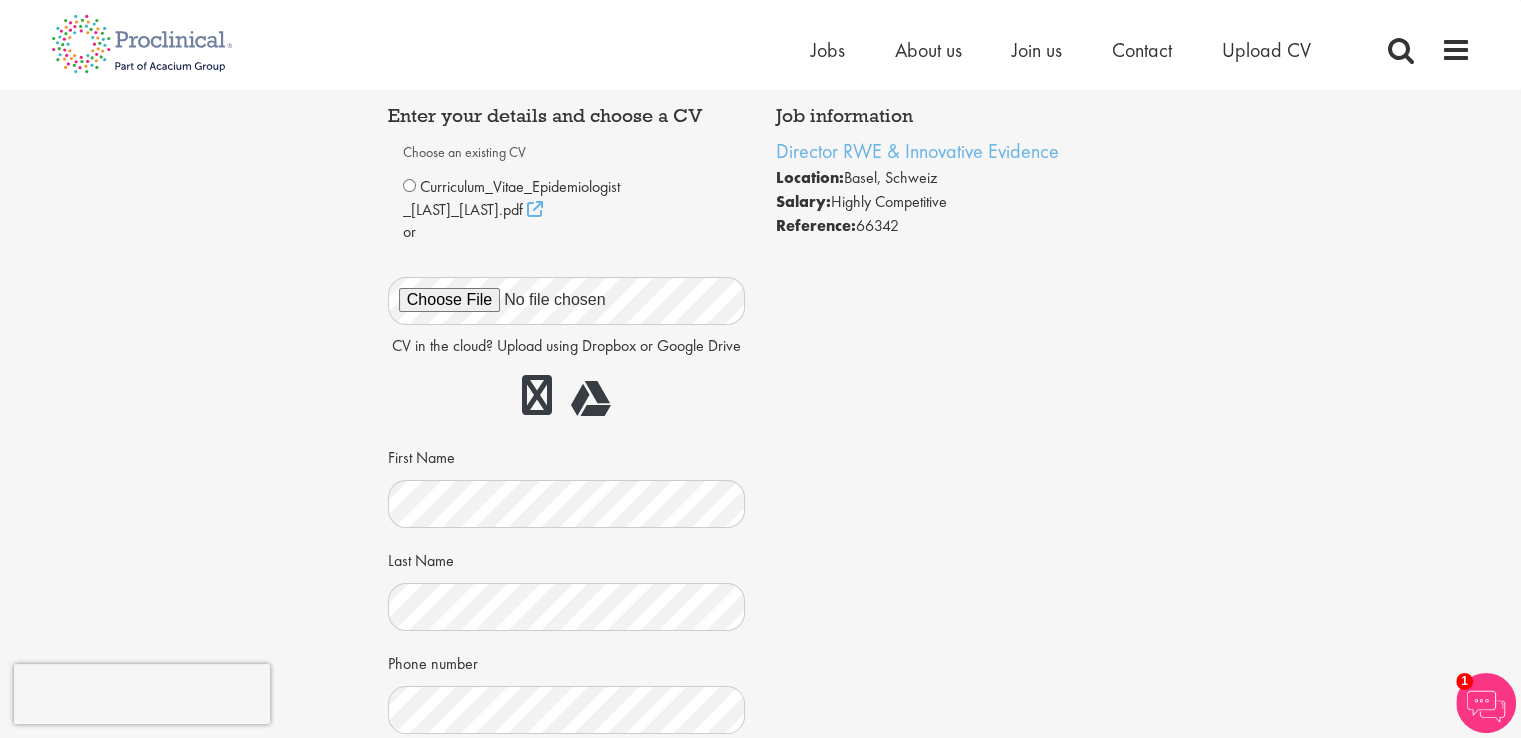 scroll, scrollTop: 0, scrollLeft: 0, axis: both 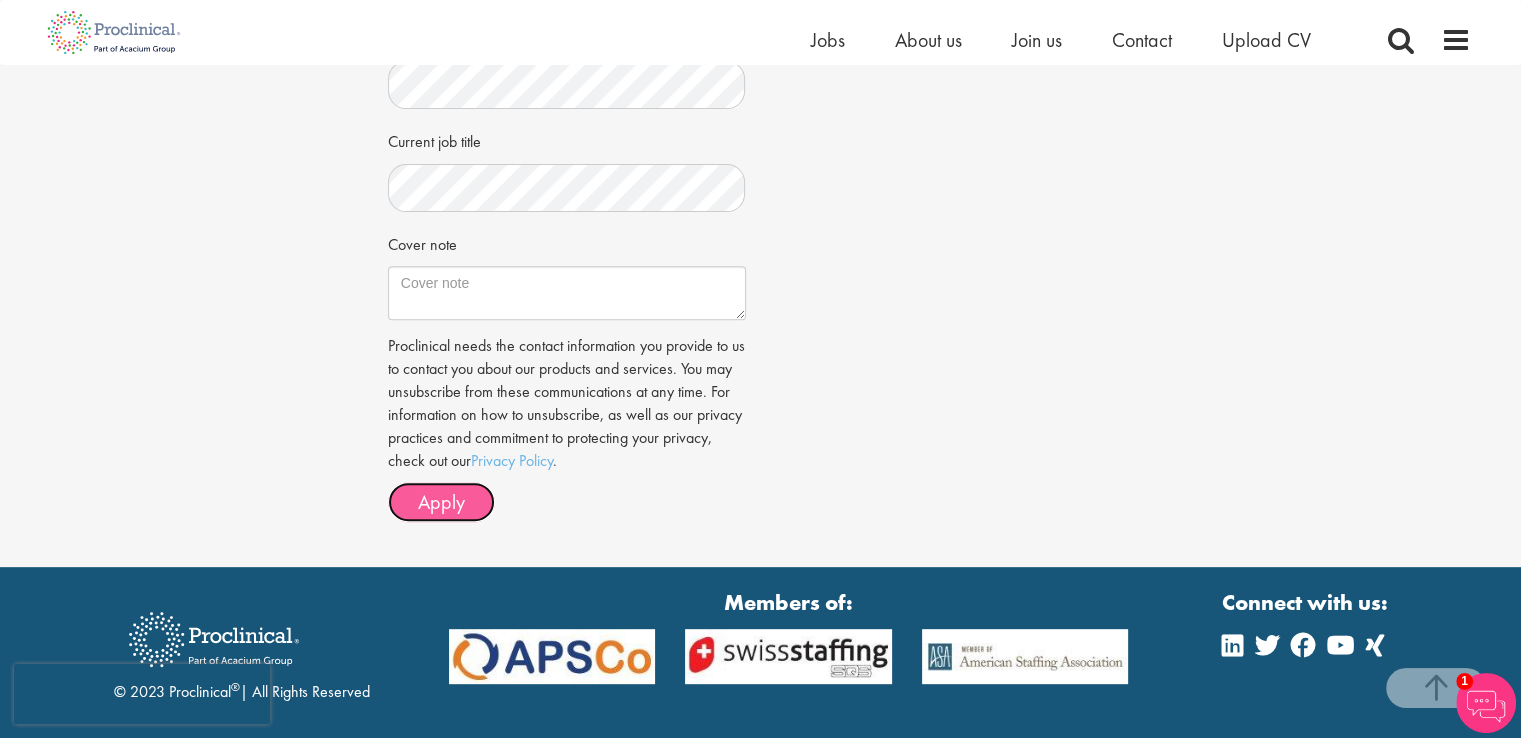 click on "Apply" at bounding box center [441, 502] 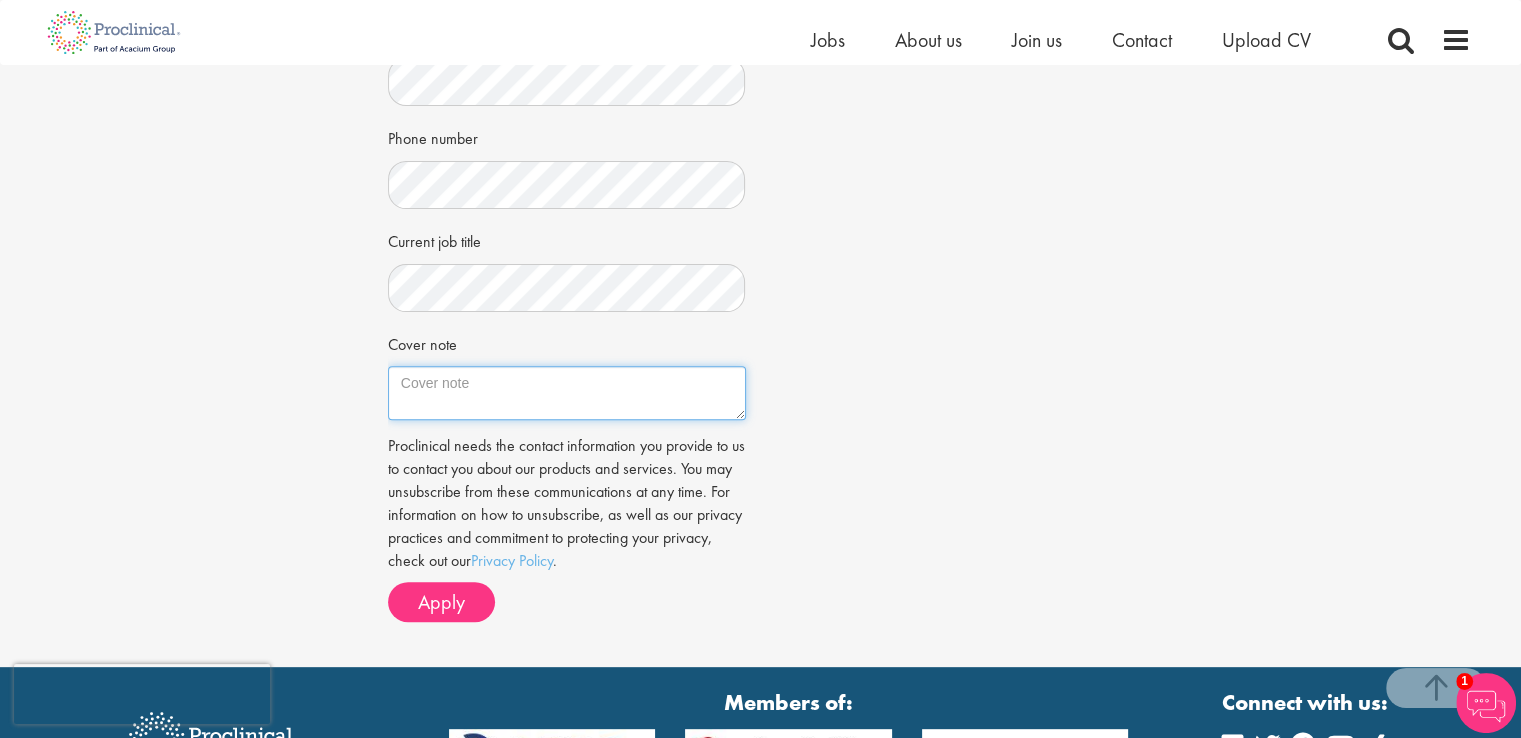 click on "Cover note" at bounding box center [567, 393] 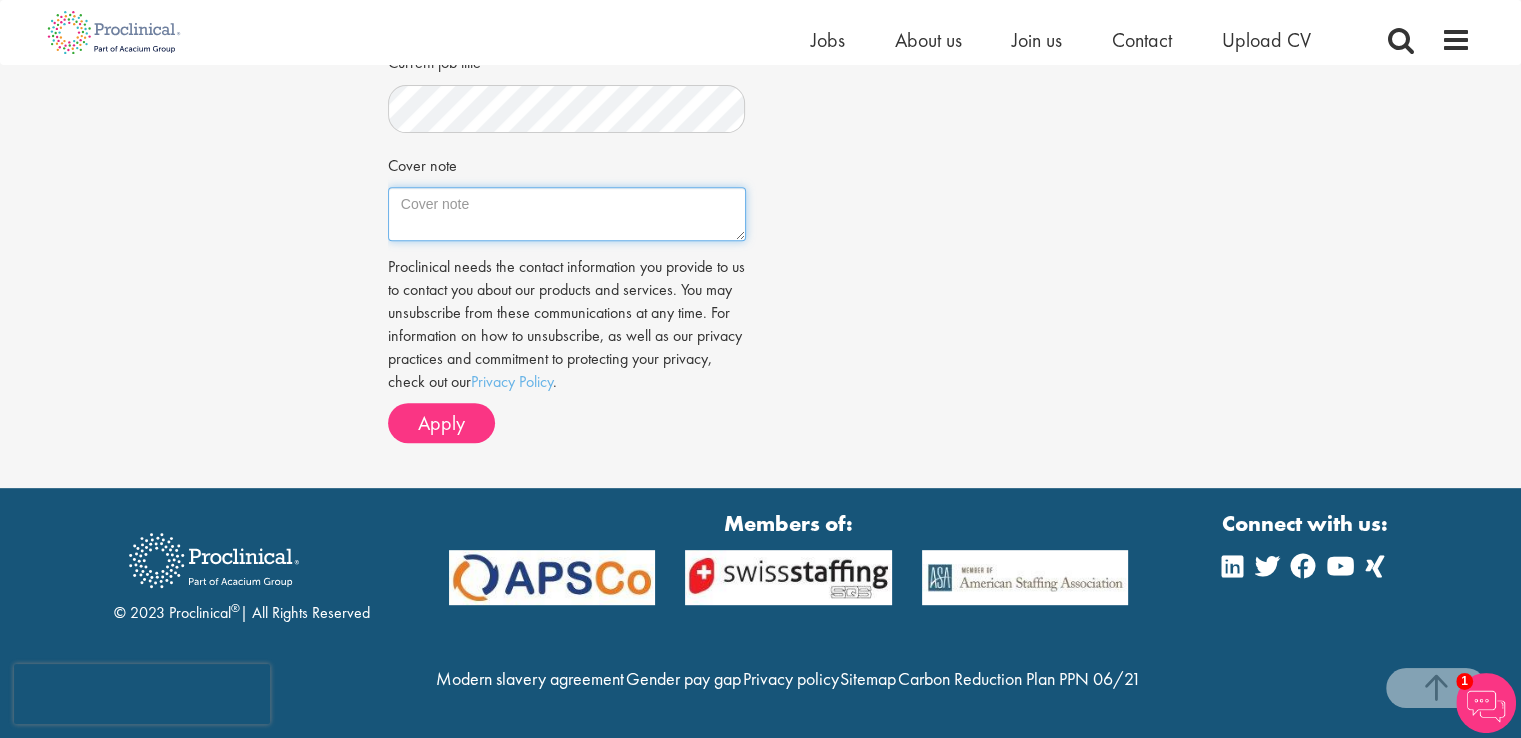 scroll, scrollTop: 820, scrollLeft: 0, axis: vertical 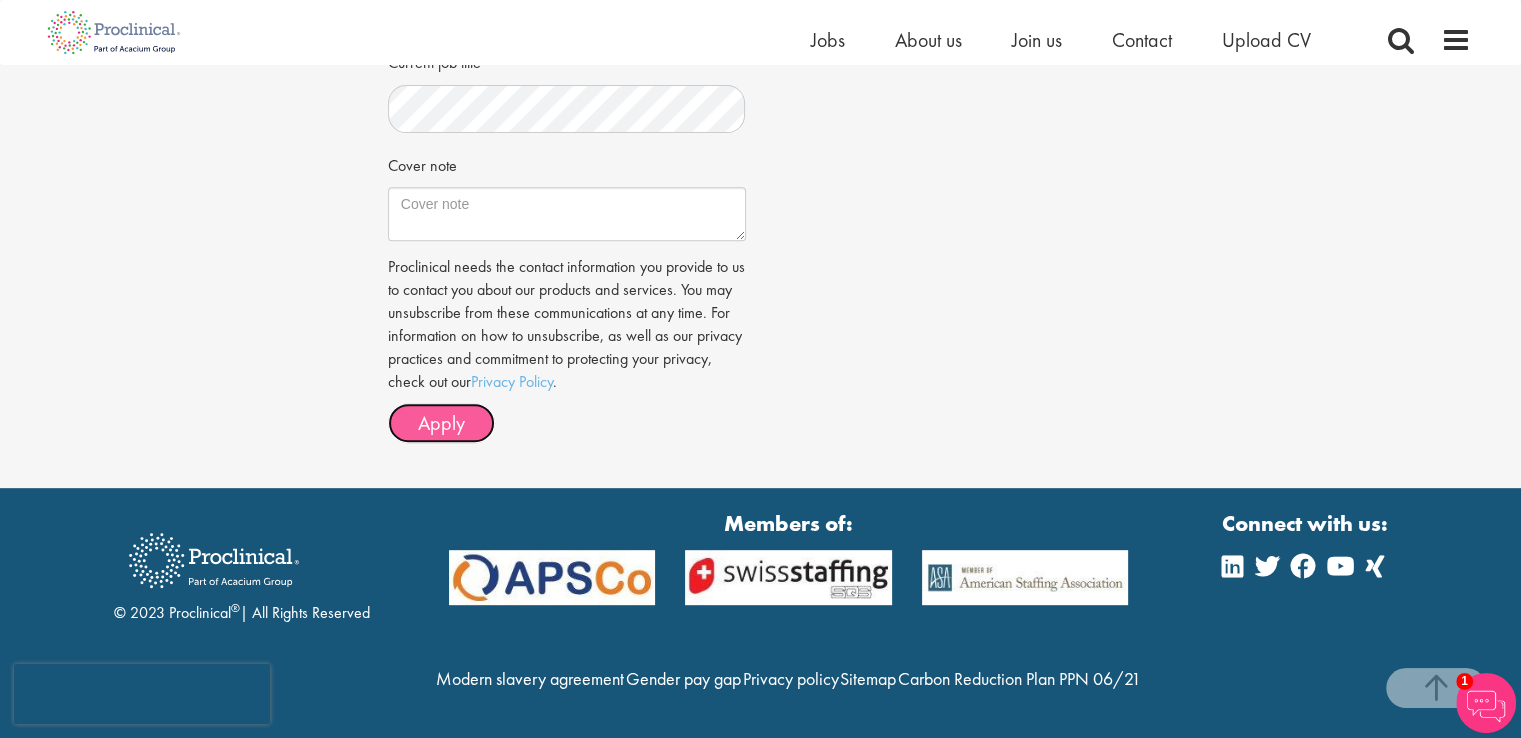 click on "Apply" at bounding box center [441, 423] 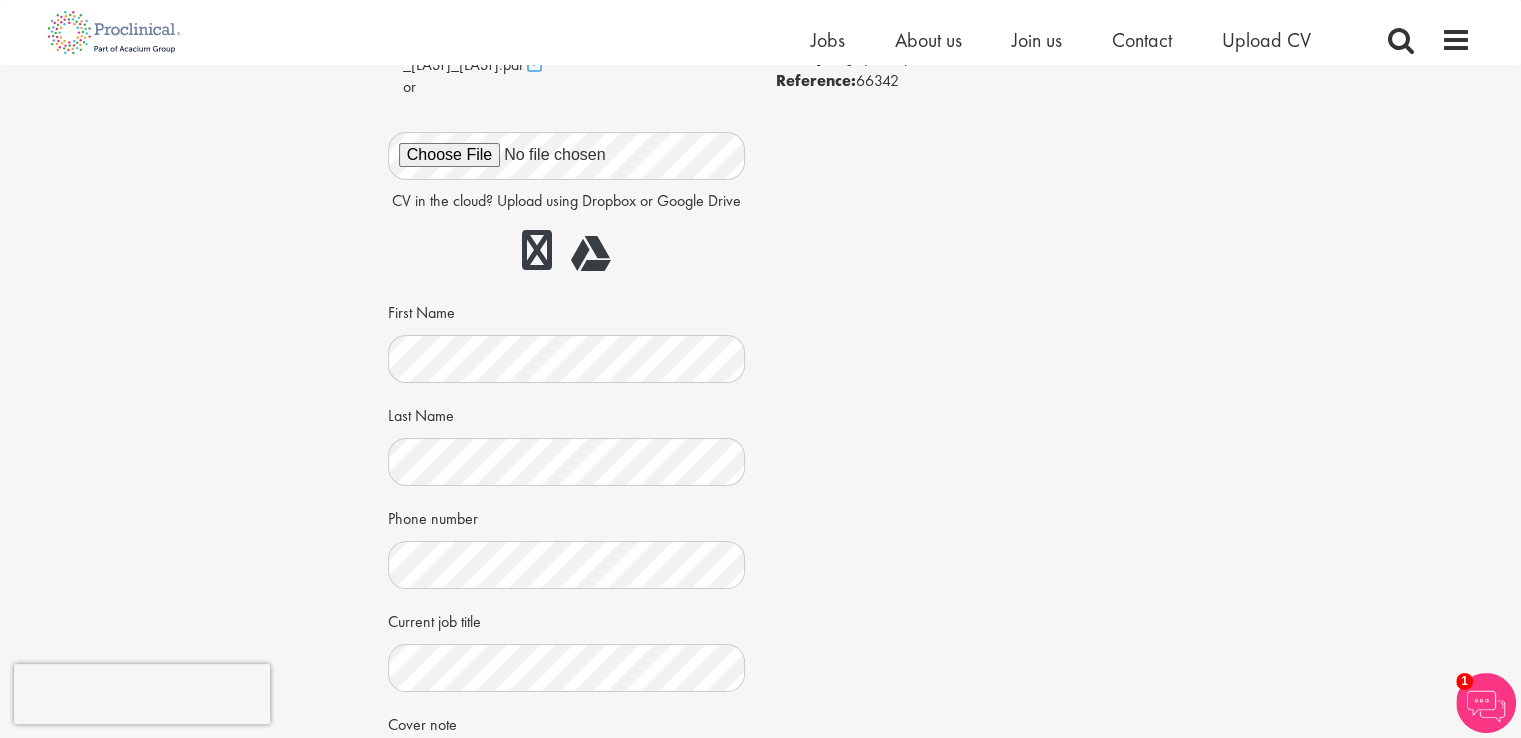 scroll, scrollTop: 0, scrollLeft: 0, axis: both 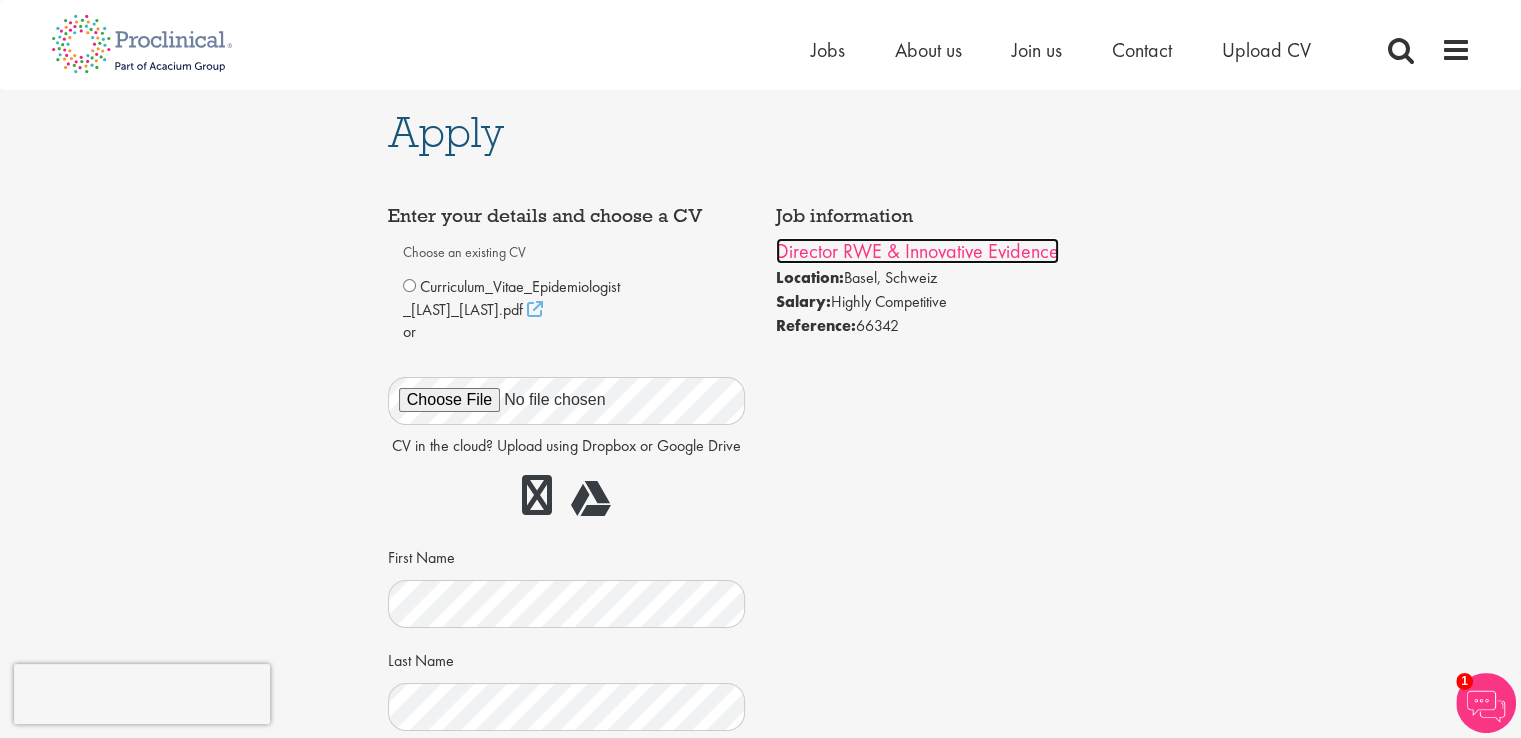 click on "Director RWE & Innovative Evidence" at bounding box center (917, 251) 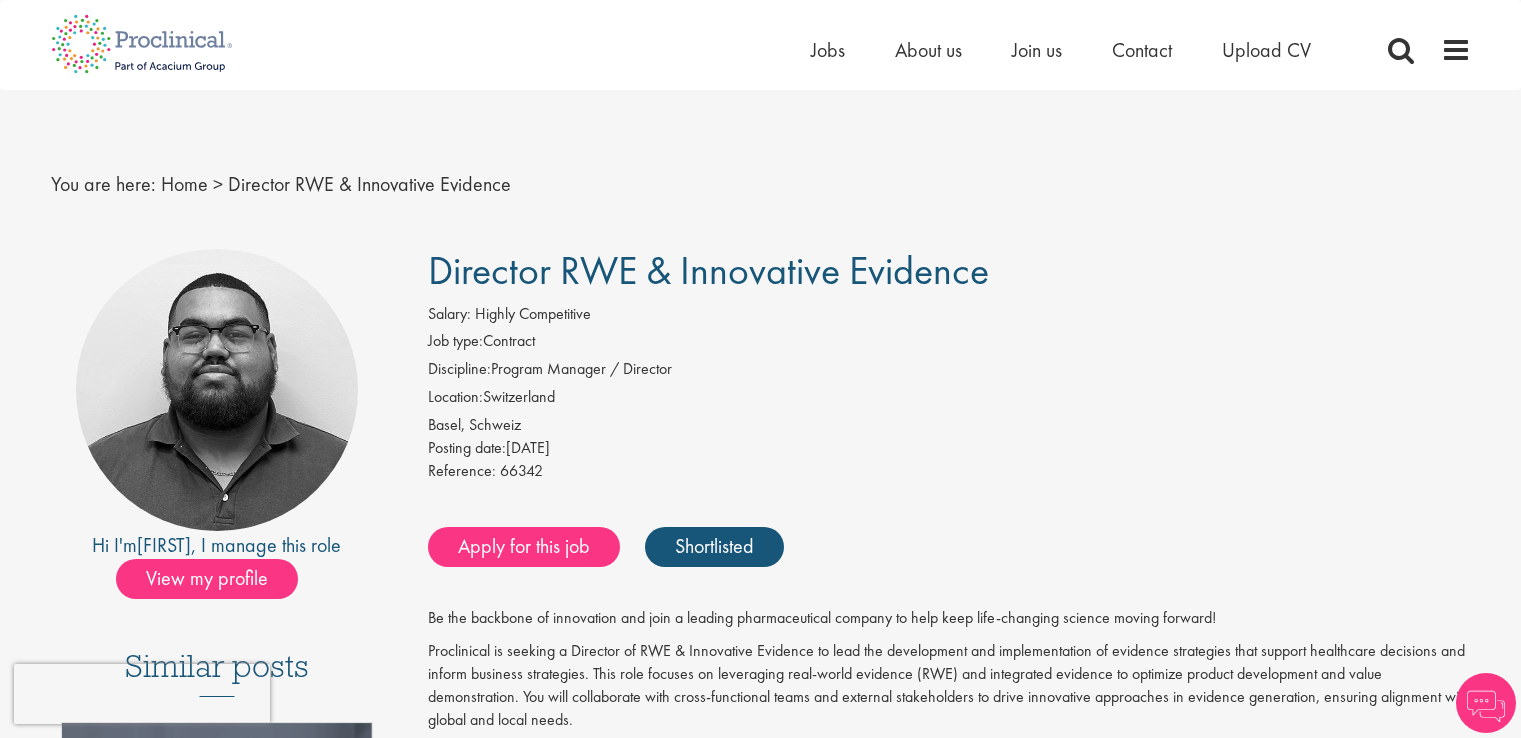 scroll, scrollTop: 0, scrollLeft: 0, axis: both 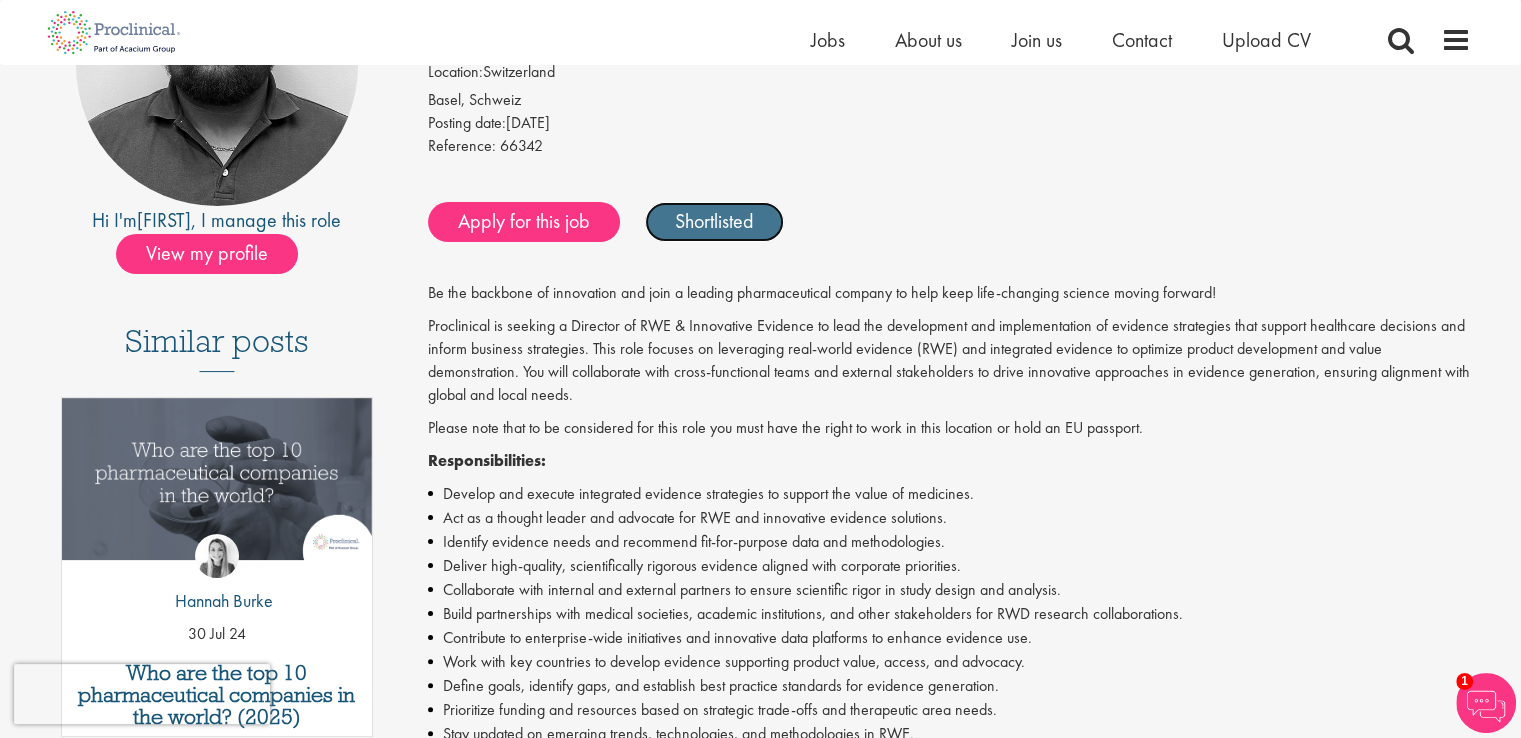 click on "Shortlisted" at bounding box center (714, 222) 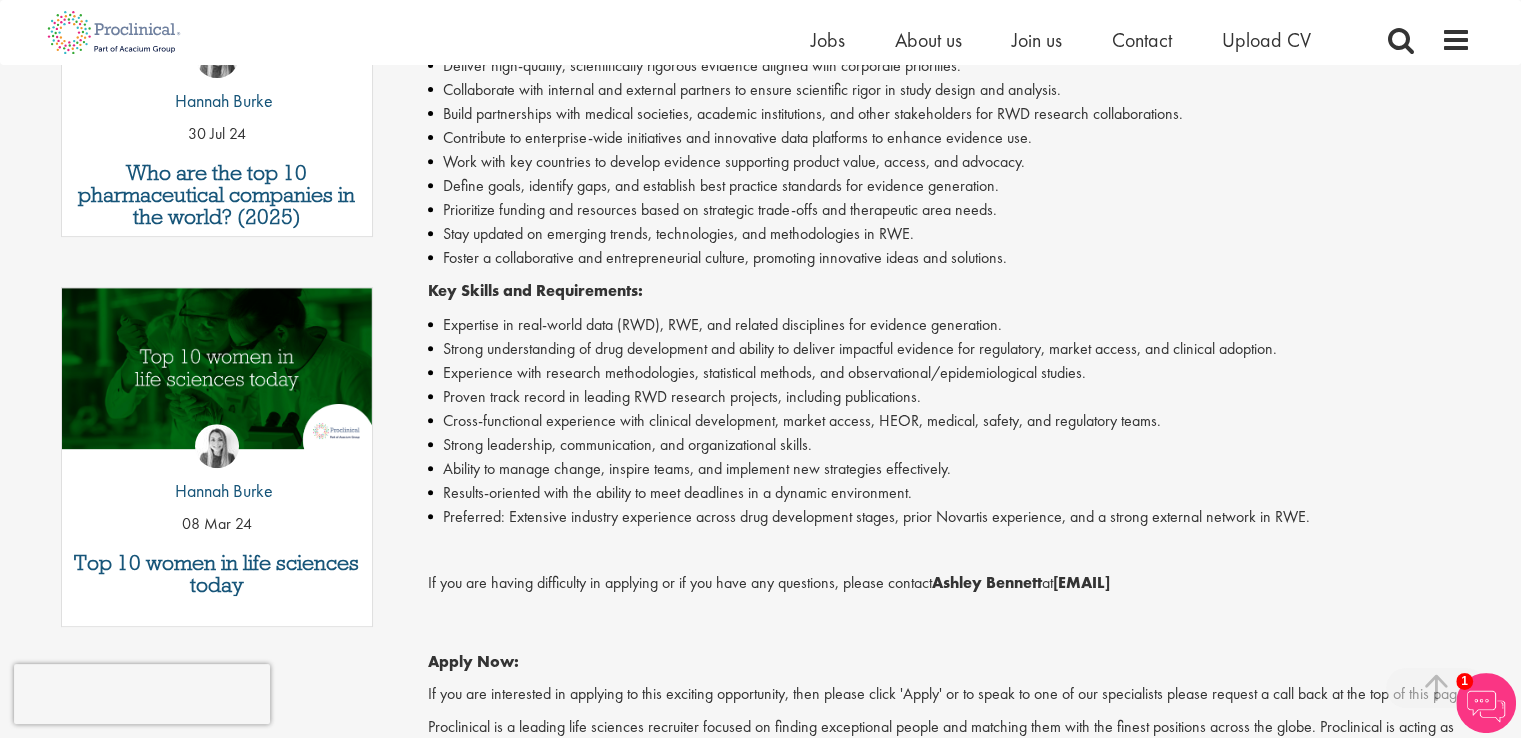 scroll, scrollTop: 900, scrollLeft: 0, axis: vertical 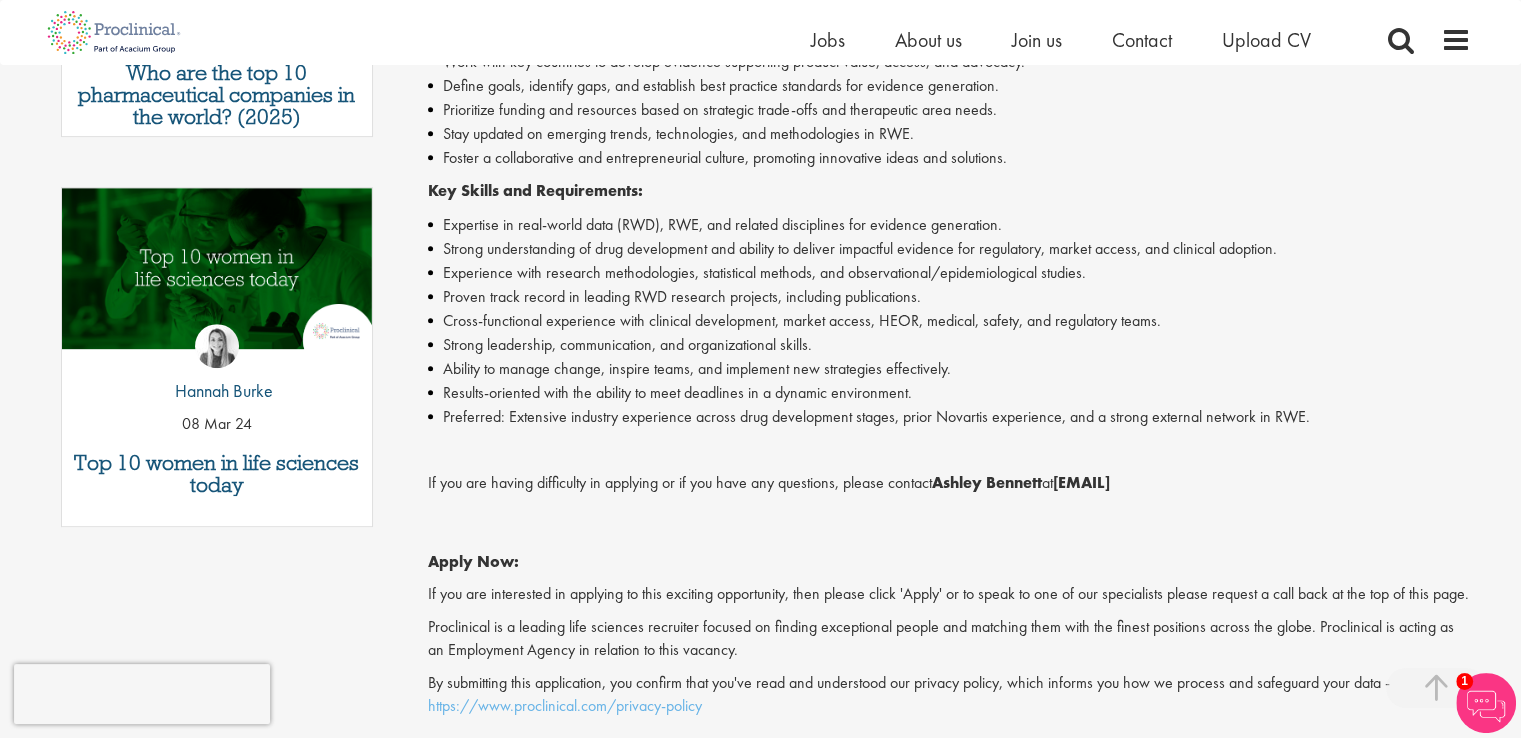 drag, startPoint x: 1071, startPoint y: 486, endPoint x: 1269, endPoint y: 485, distance: 198.00252 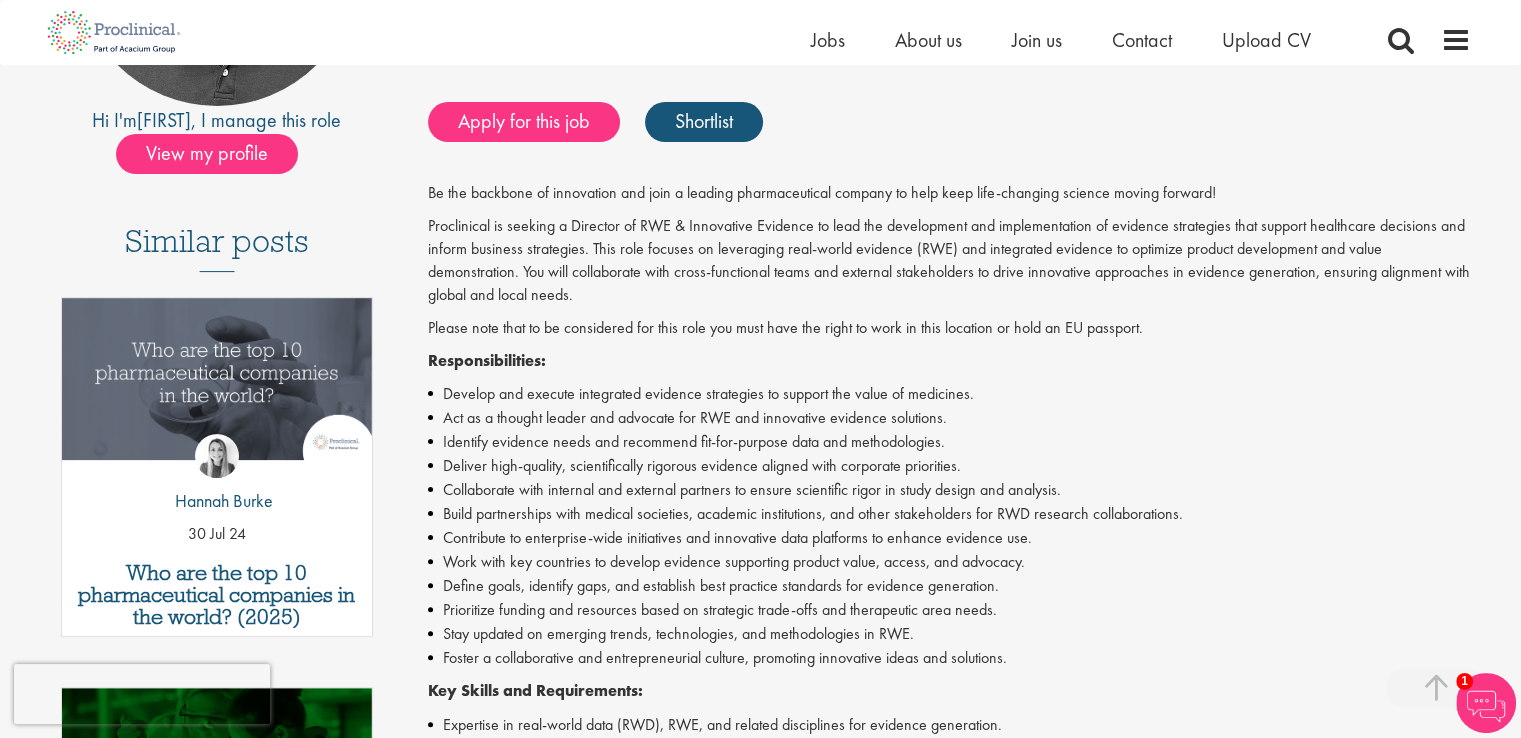 scroll, scrollTop: 100, scrollLeft: 0, axis: vertical 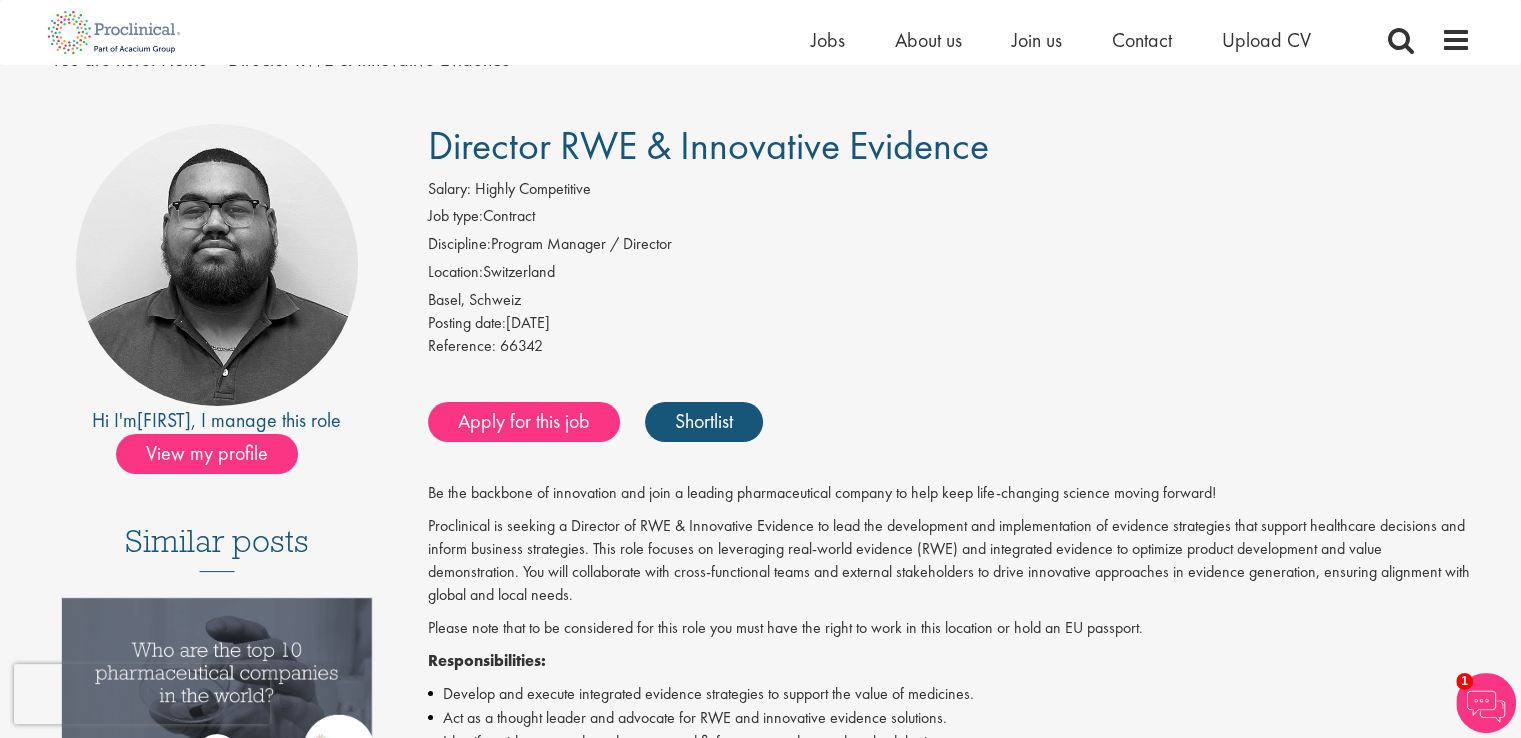 drag, startPoint x: 436, startPoint y: 143, endPoint x: 1004, endPoint y: 143, distance: 568 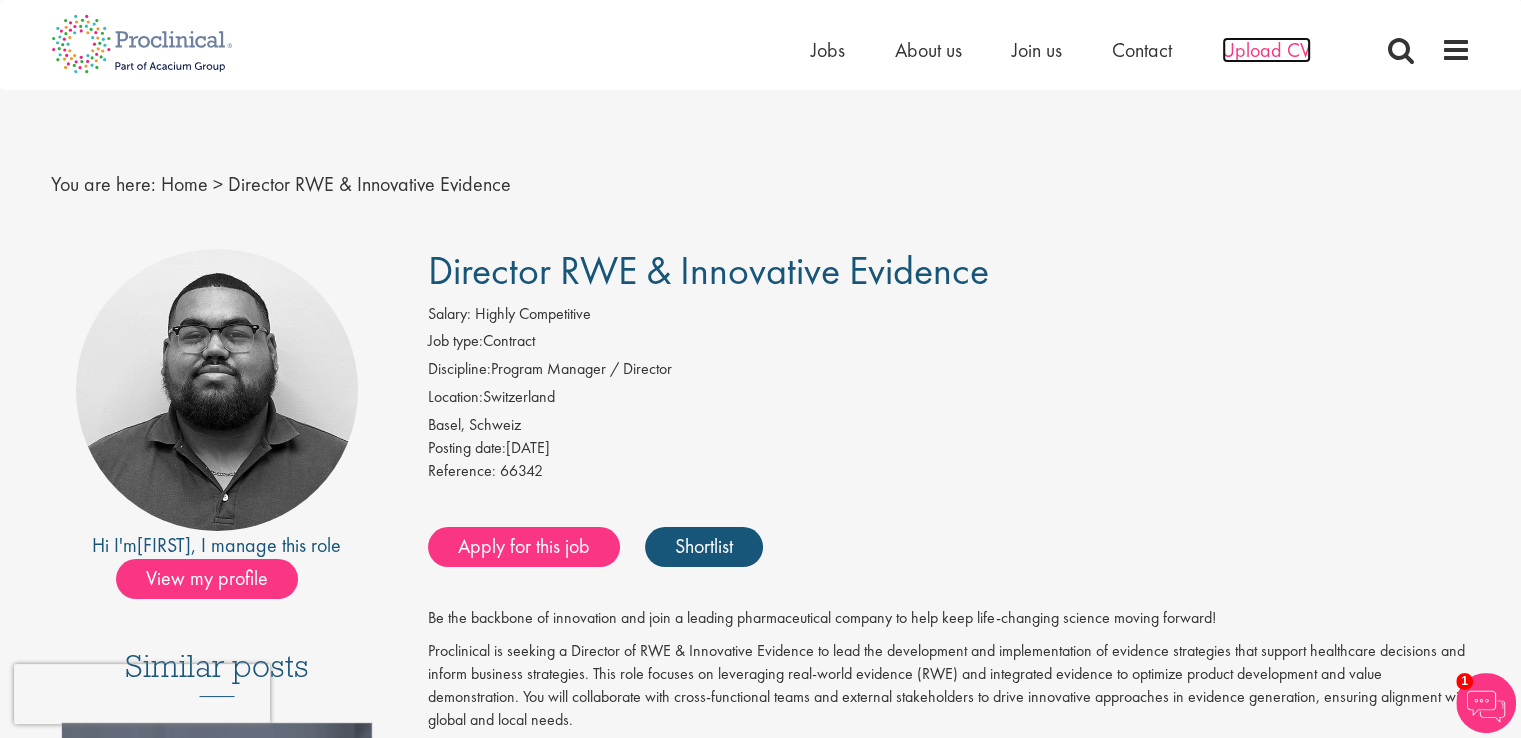 click on "Upload CV" at bounding box center [1266, 50] 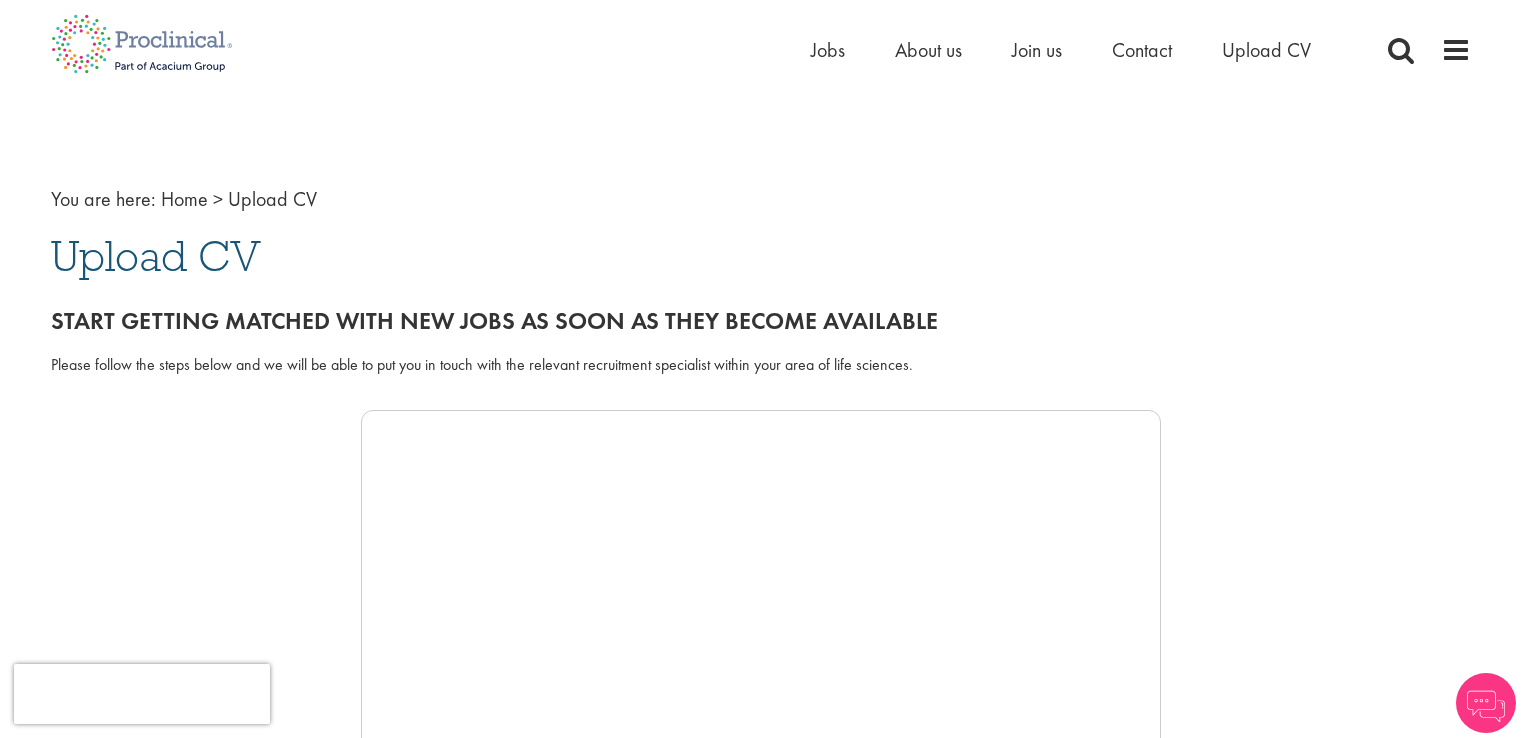 scroll, scrollTop: 0, scrollLeft: 0, axis: both 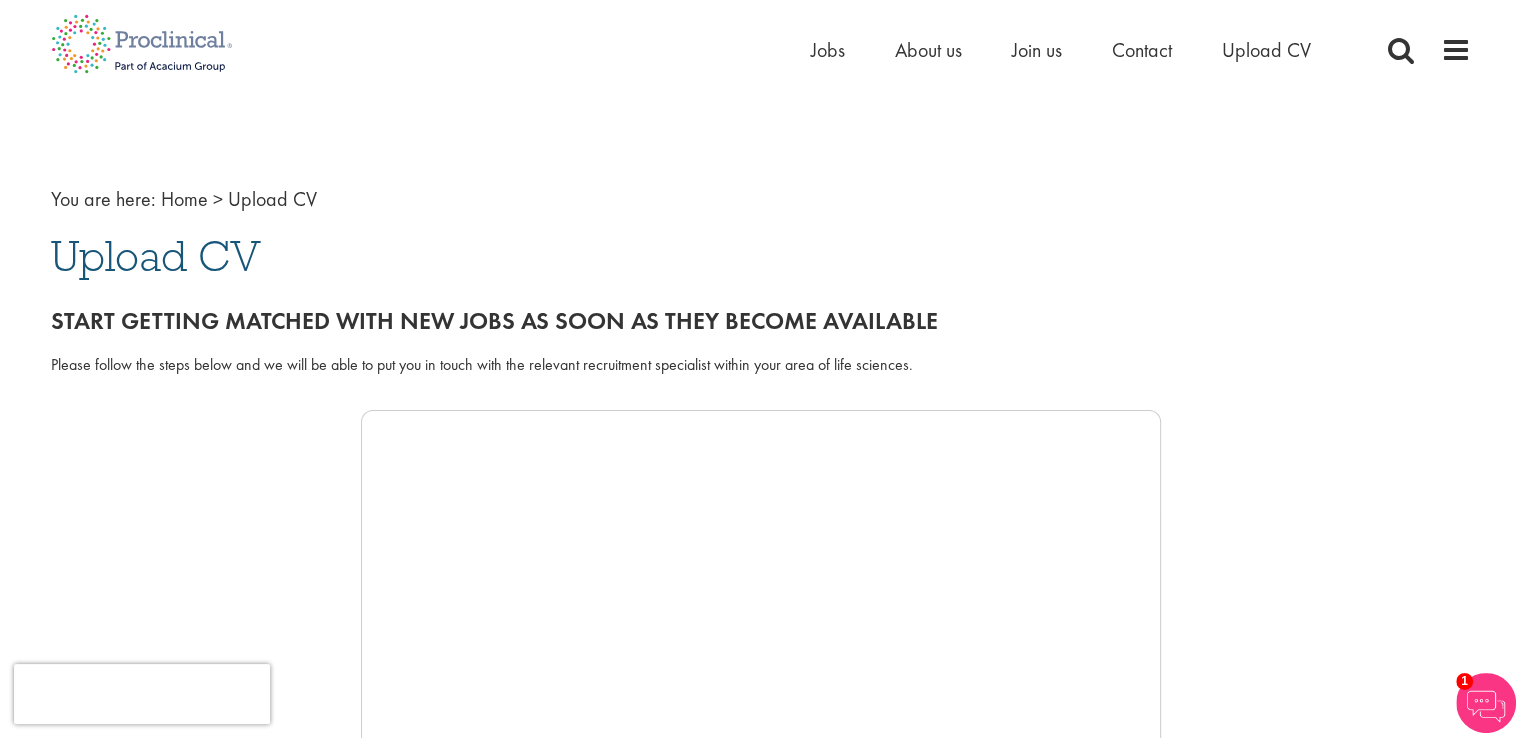 click on "Upload CV" at bounding box center [156, 256] 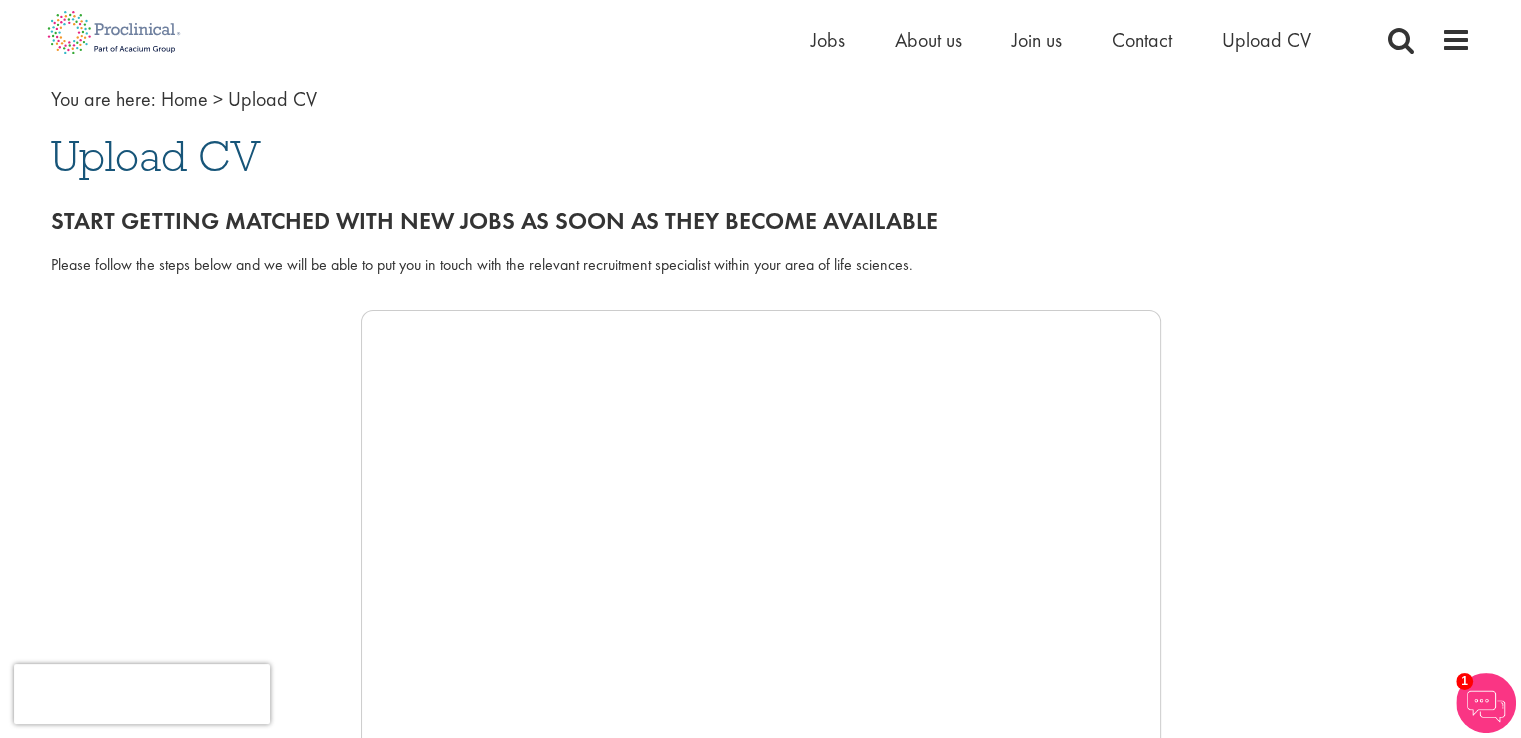 scroll, scrollTop: 0, scrollLeft: 0, axis: both 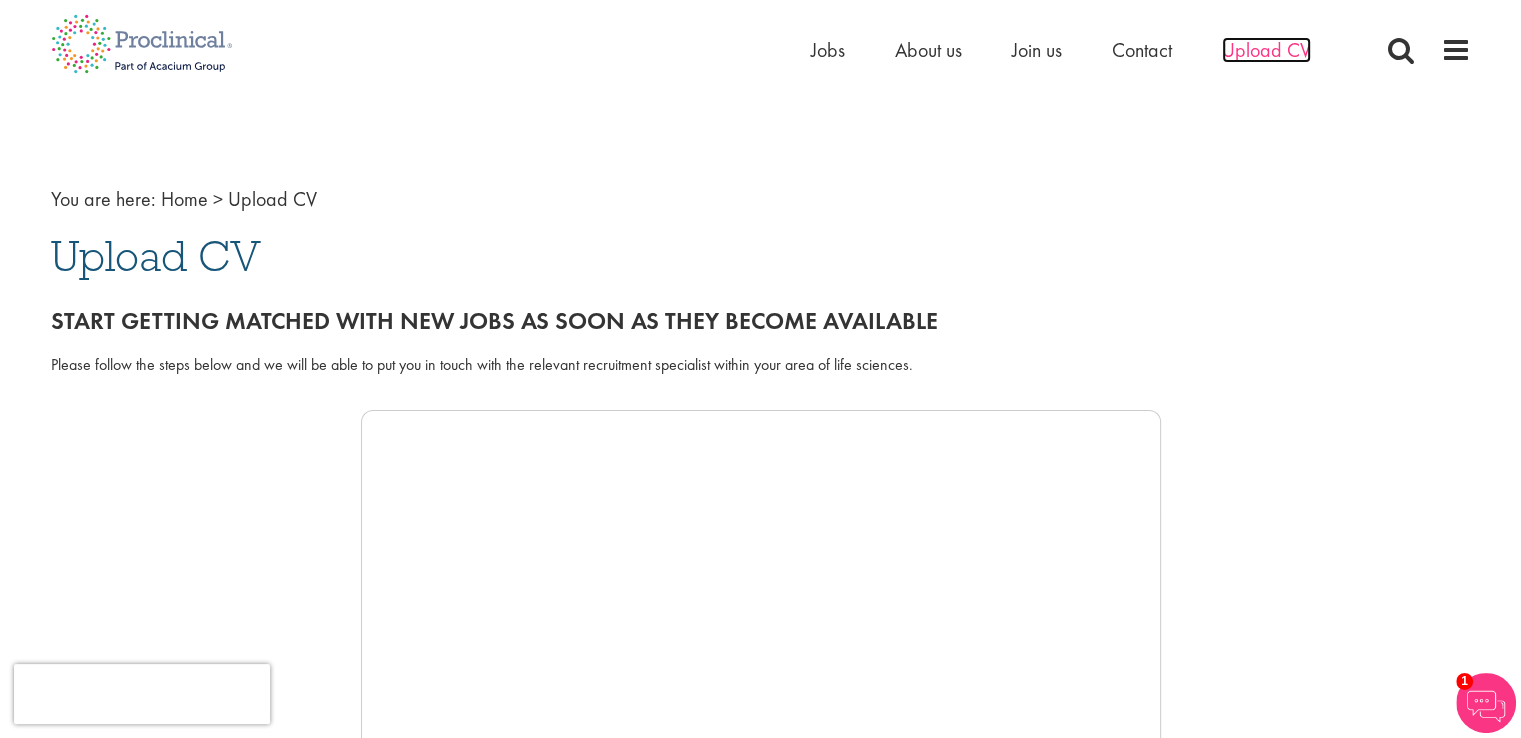 click on "Upload CV" at bounding box center [1266, 50] 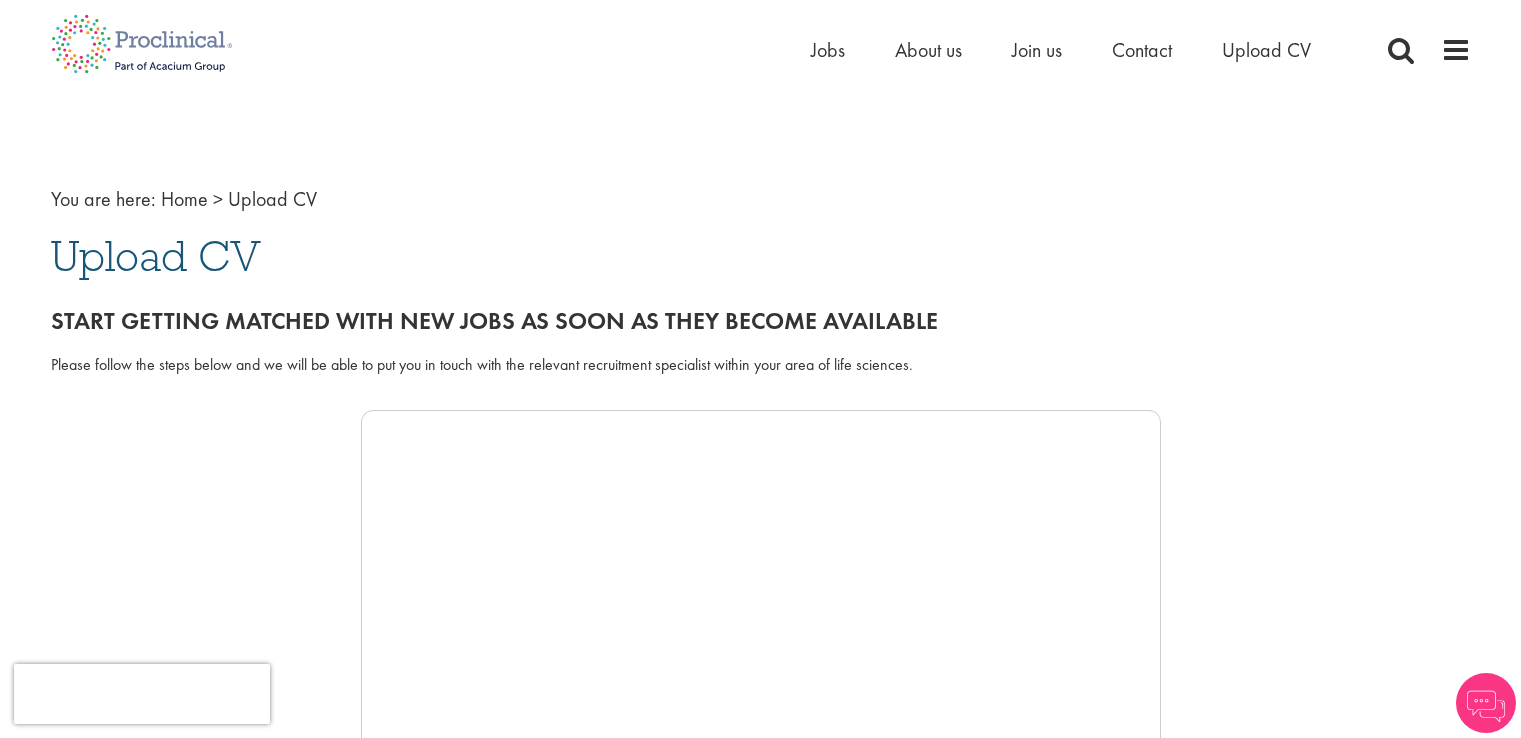 scroll, scrollTop: 0, scrollLeft: 0, axis: both 